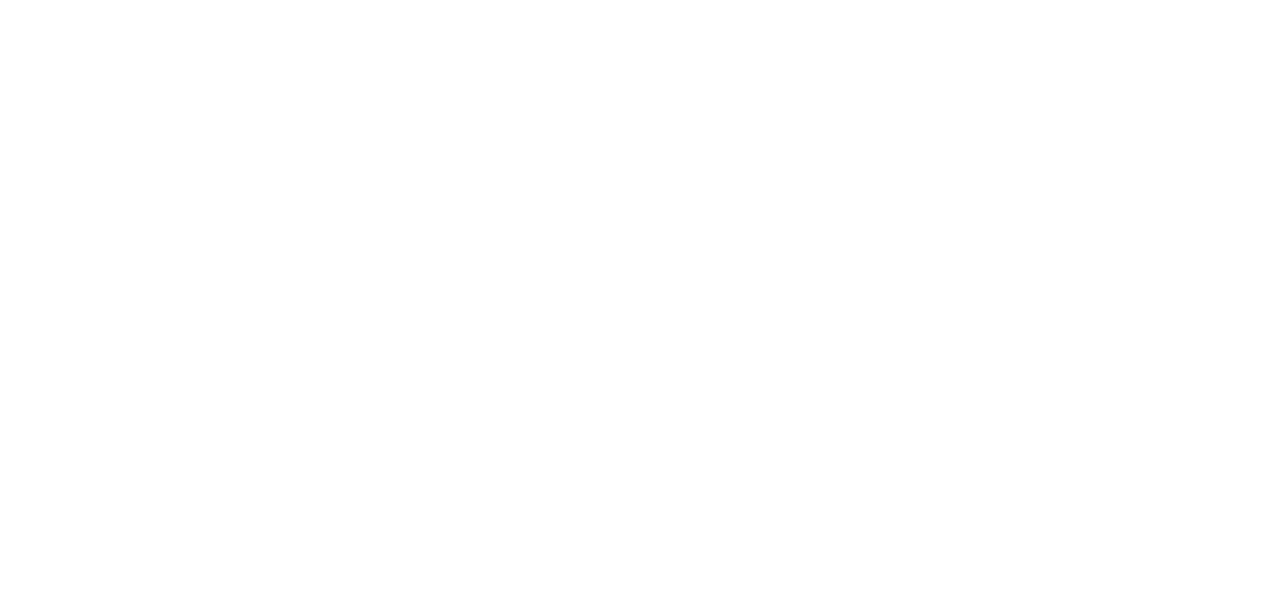 scroll, scrollTop: 0, scrollLeft: 0, axis: both 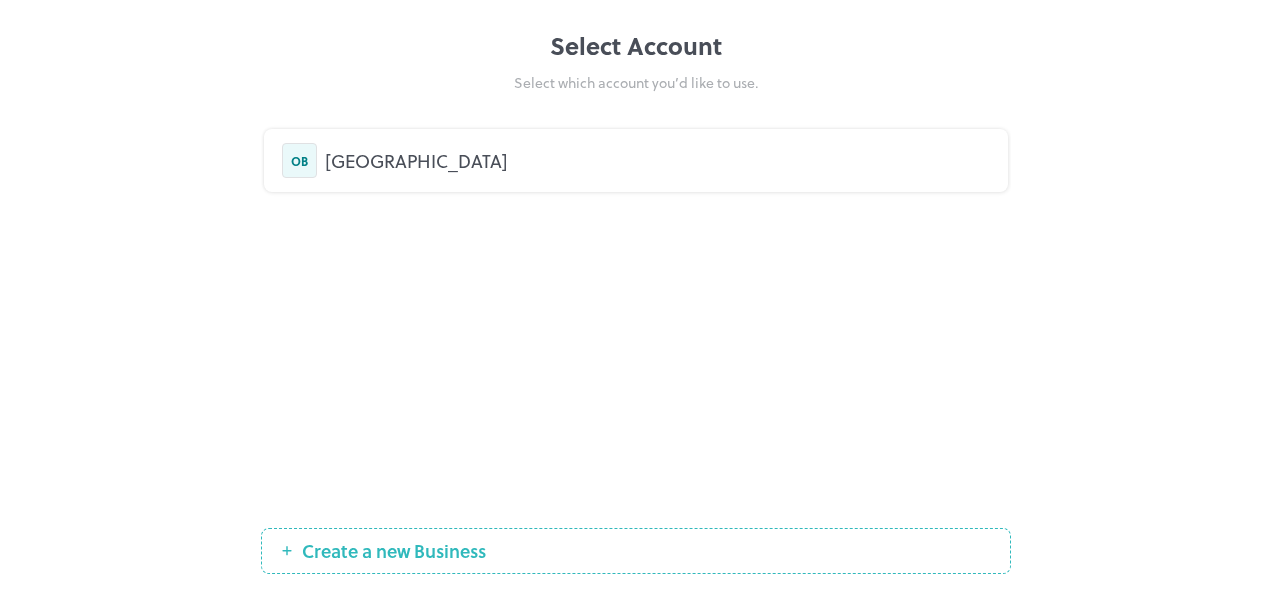 click on "OB" at bounding box center (299, 160) 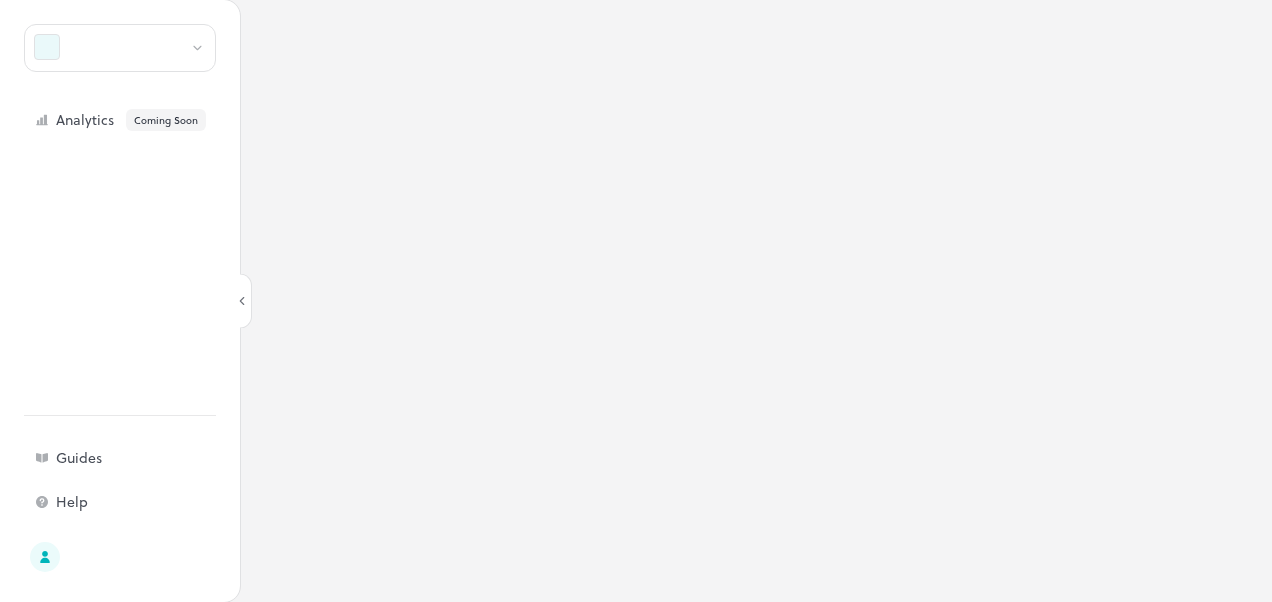 scroll, scrollTop: 0, scrollLeft: 0, axis: both 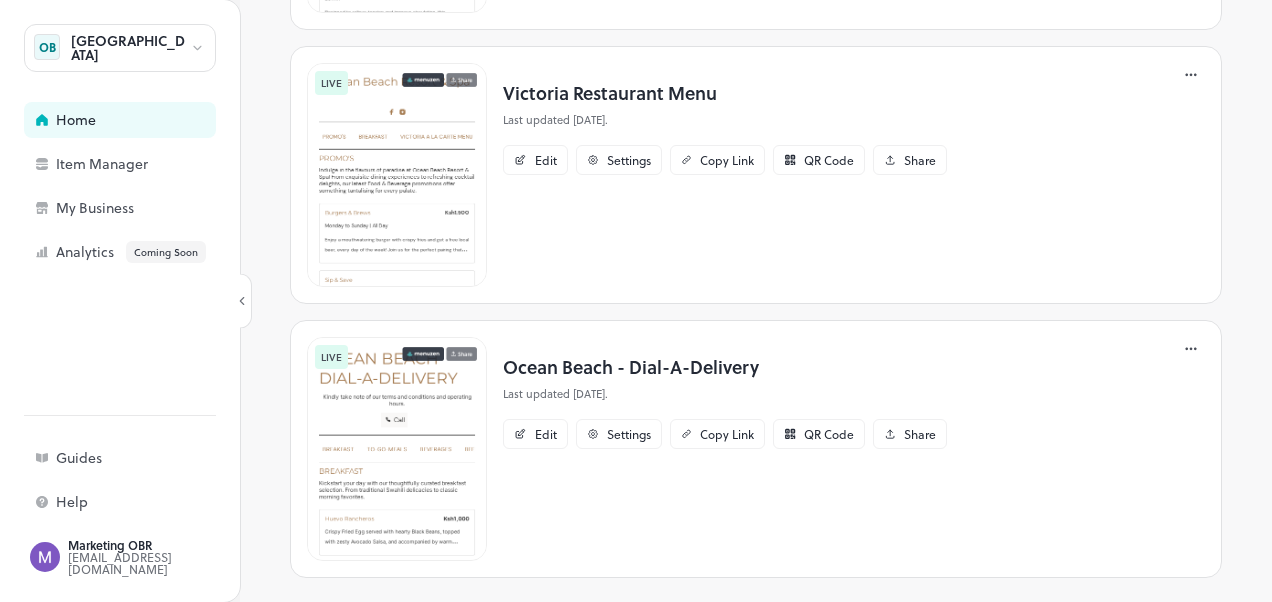 click at bounding box center [397, 449] 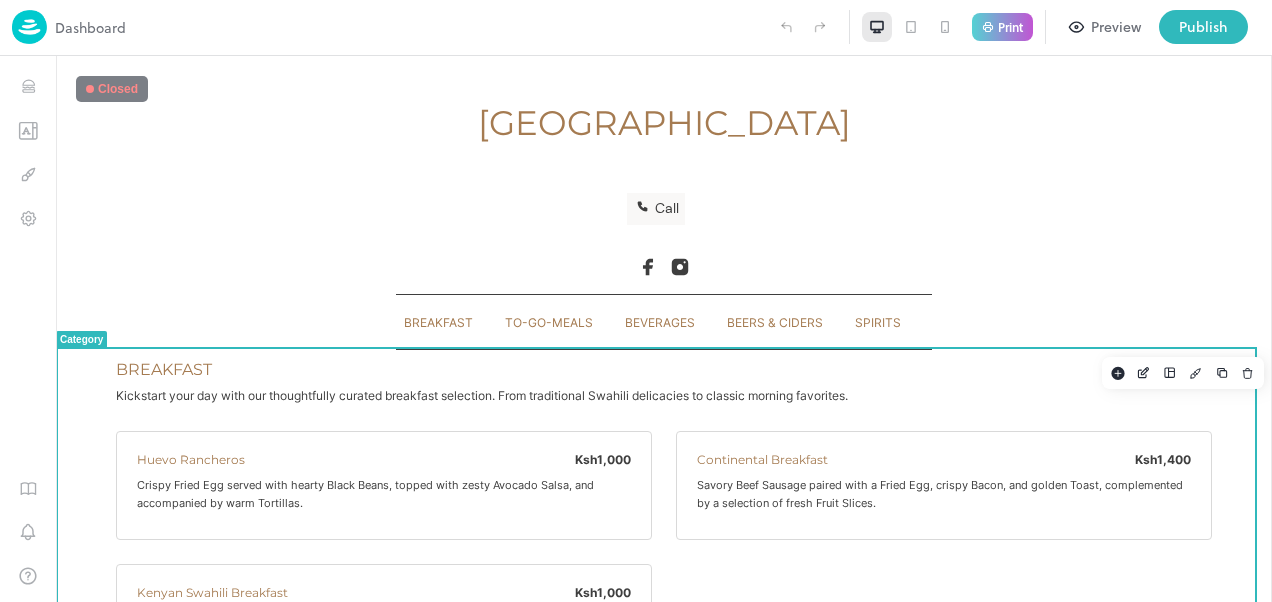 scroll, scrollTop: 0, scrollLeft: 0, axis: both 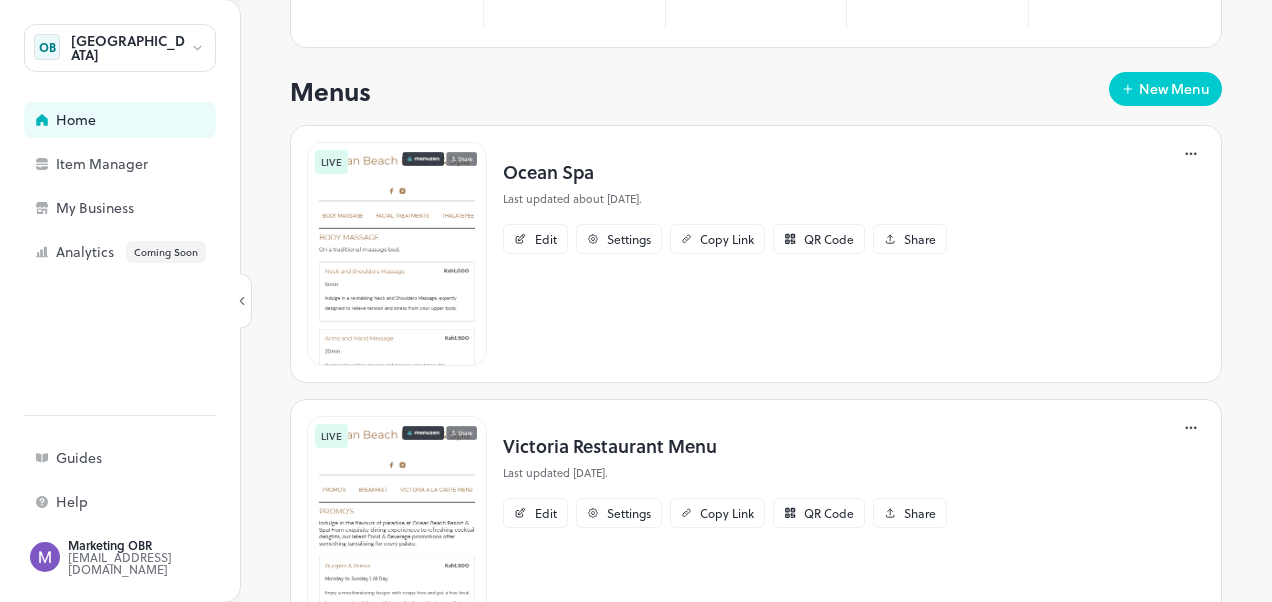 click at bounding box center (397, 528) 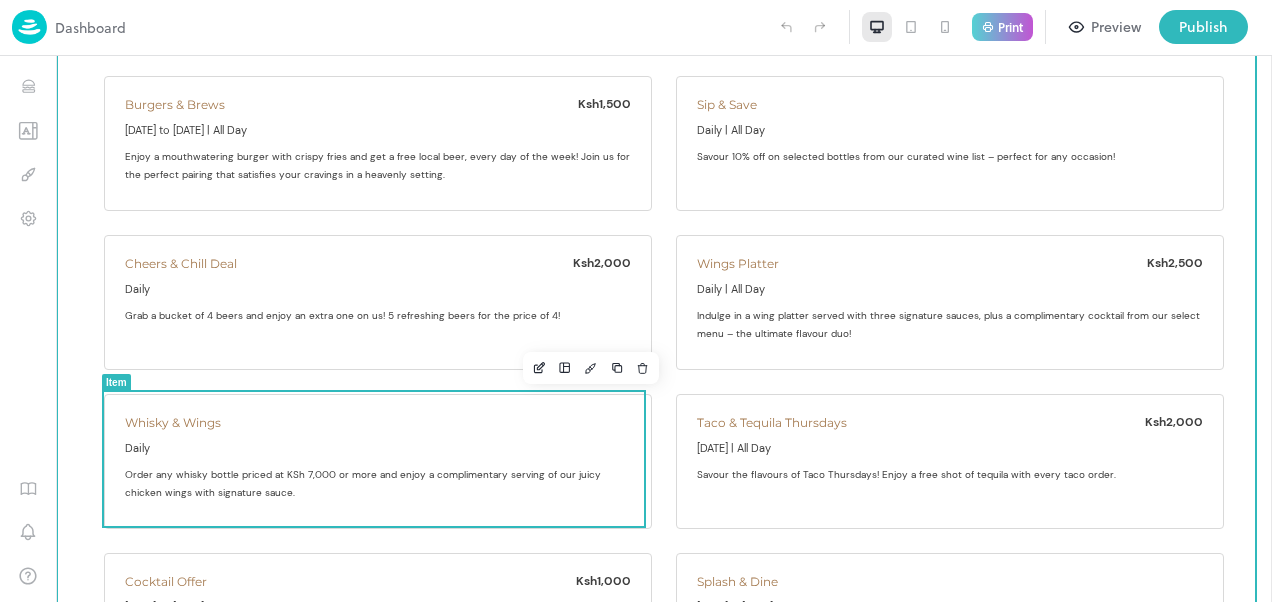 scroll, scrollTop: 400, scrollLeft: 0, axis: vertical 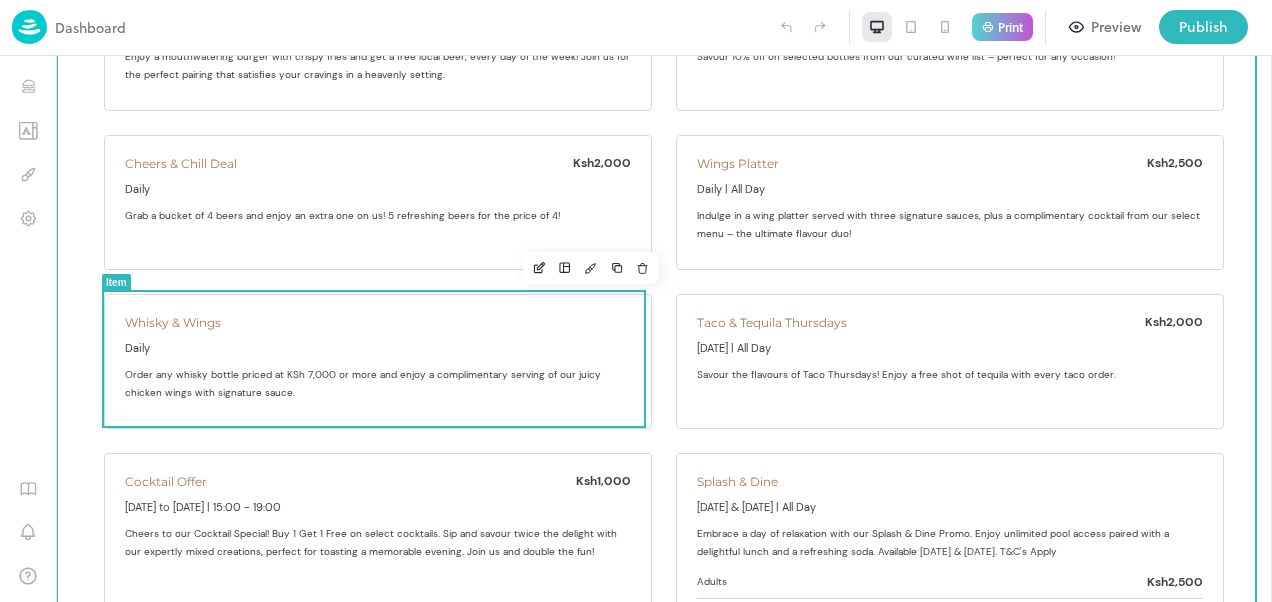 click on "Order any whisky bottle priced at KSh 7,000 or more and enjoy a complimentary serving of our juicy chicken wings with signature sauce." at bounding box center [378, 382] 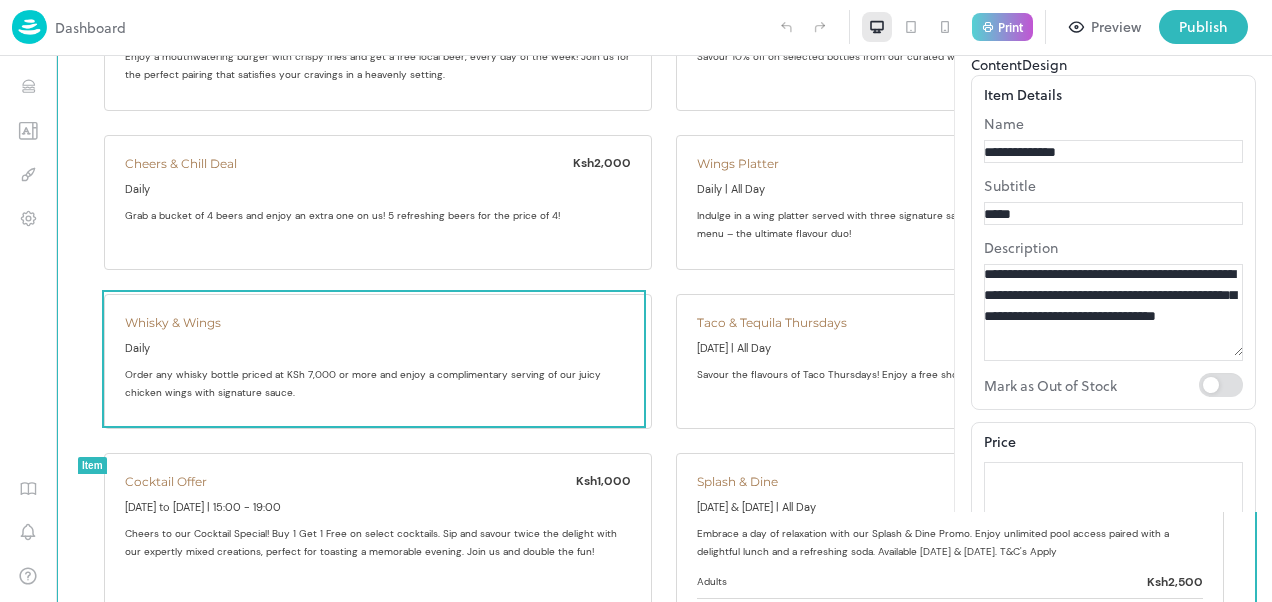 scroll, scrollTop: 0, scrollLeft: 0, axis: both 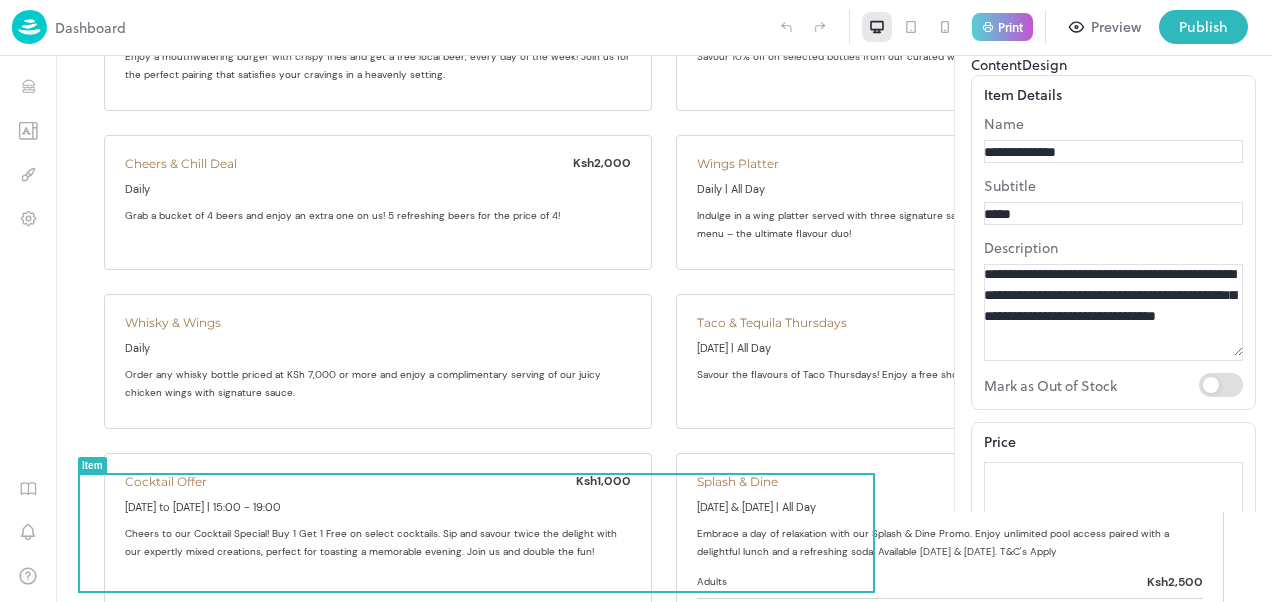 click on "**********" at bounding box center (1054, 152) 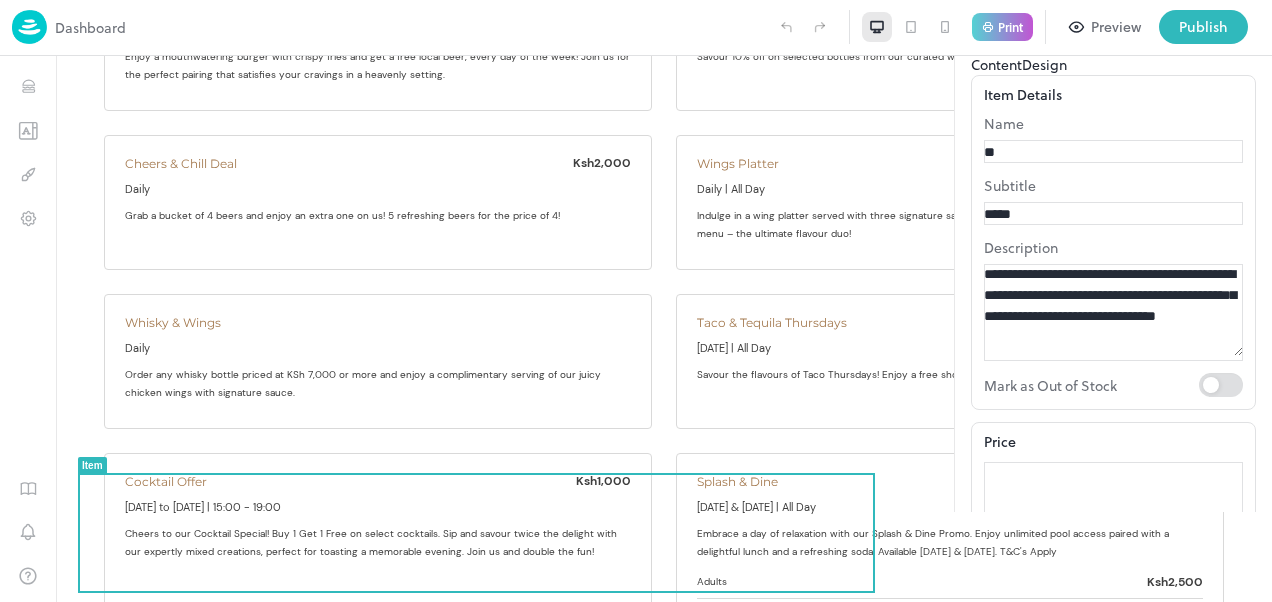 type on "*" 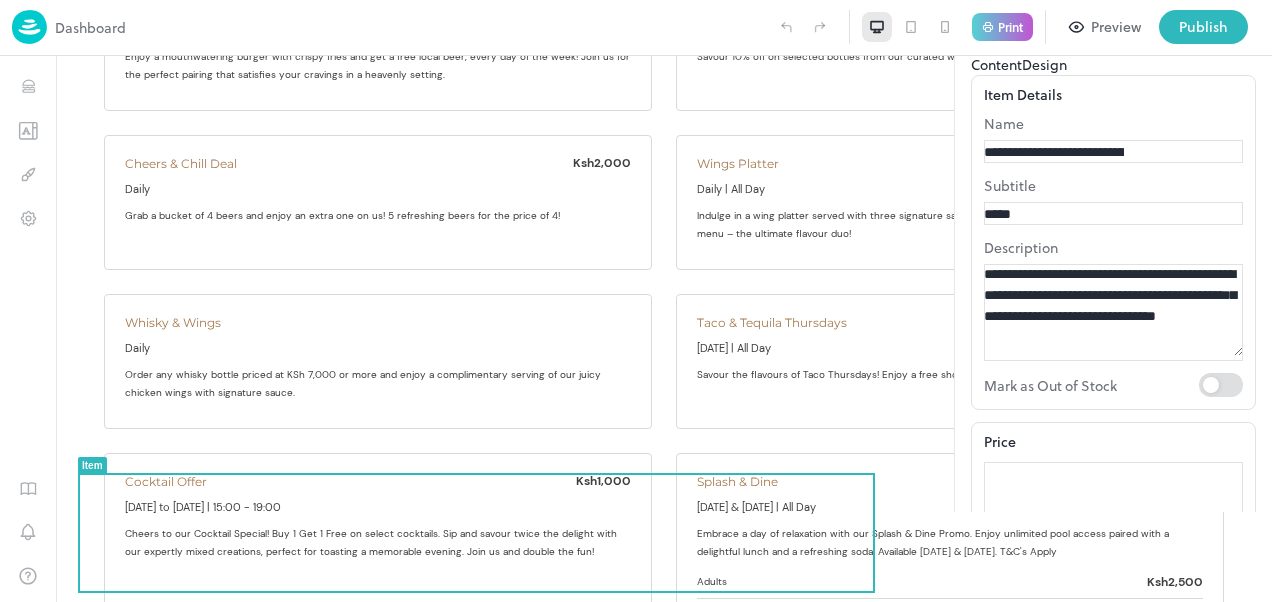 scroll, scrollTop: 24, scrollLeft: 0, axis: vertical 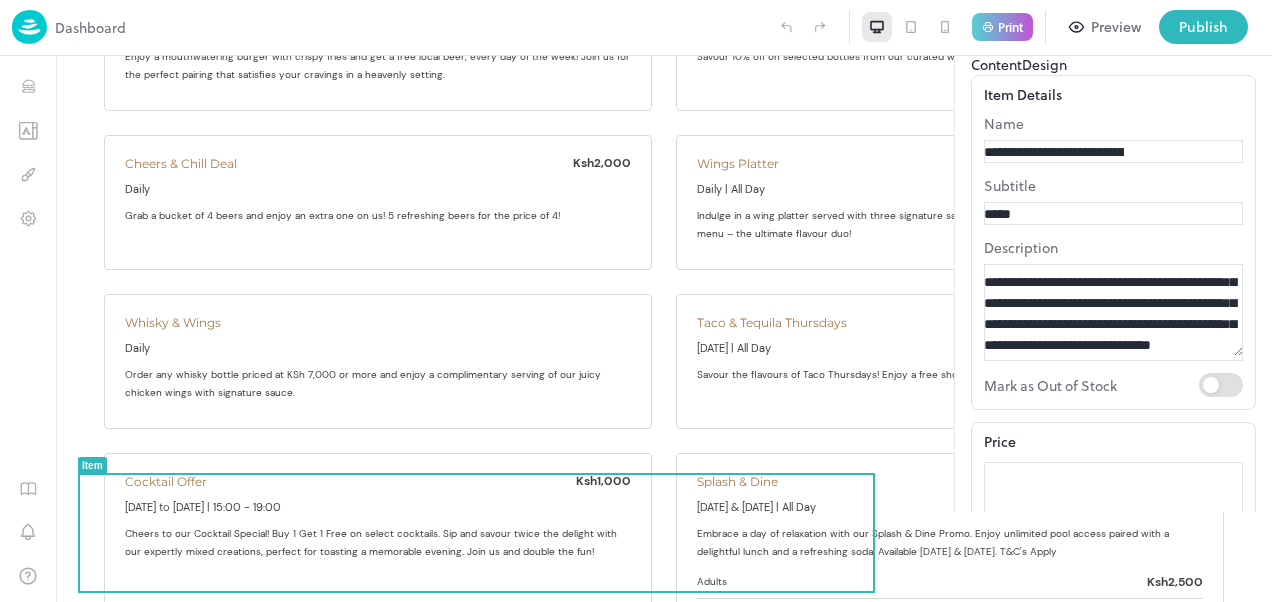 drag, startPoint x: 1000, startPoint y: 480, endPoint x: 1089, endPoint y: 481, distance: 89.005615 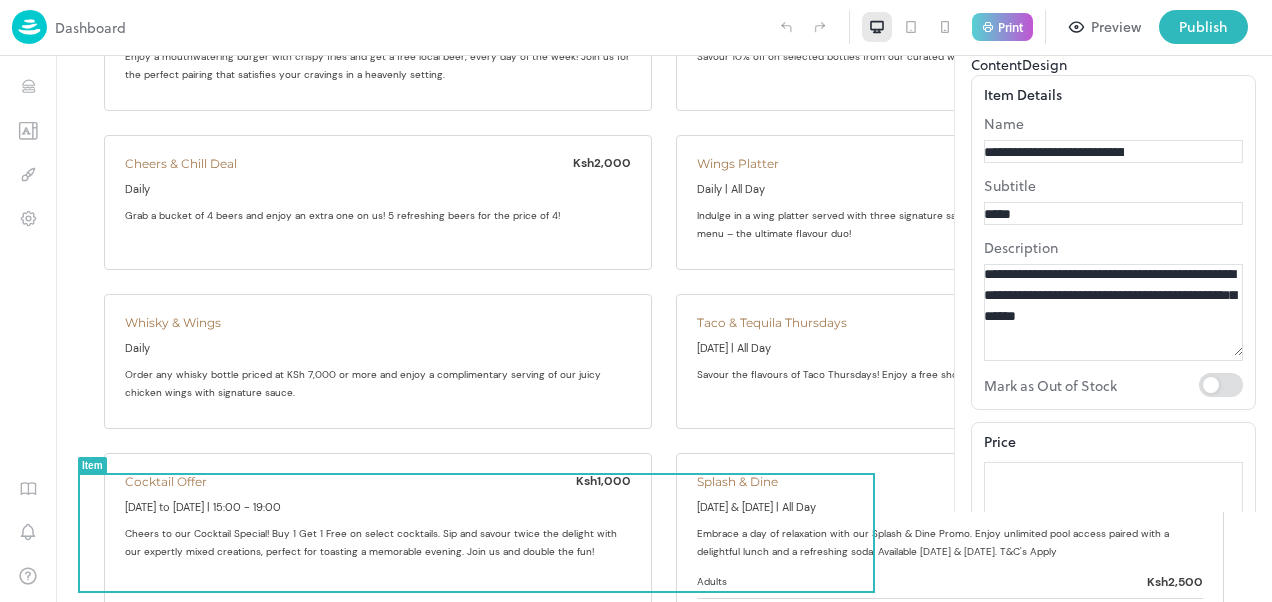 scroll, scrollTop: 1, scrollLeft: 0, axis: vertical 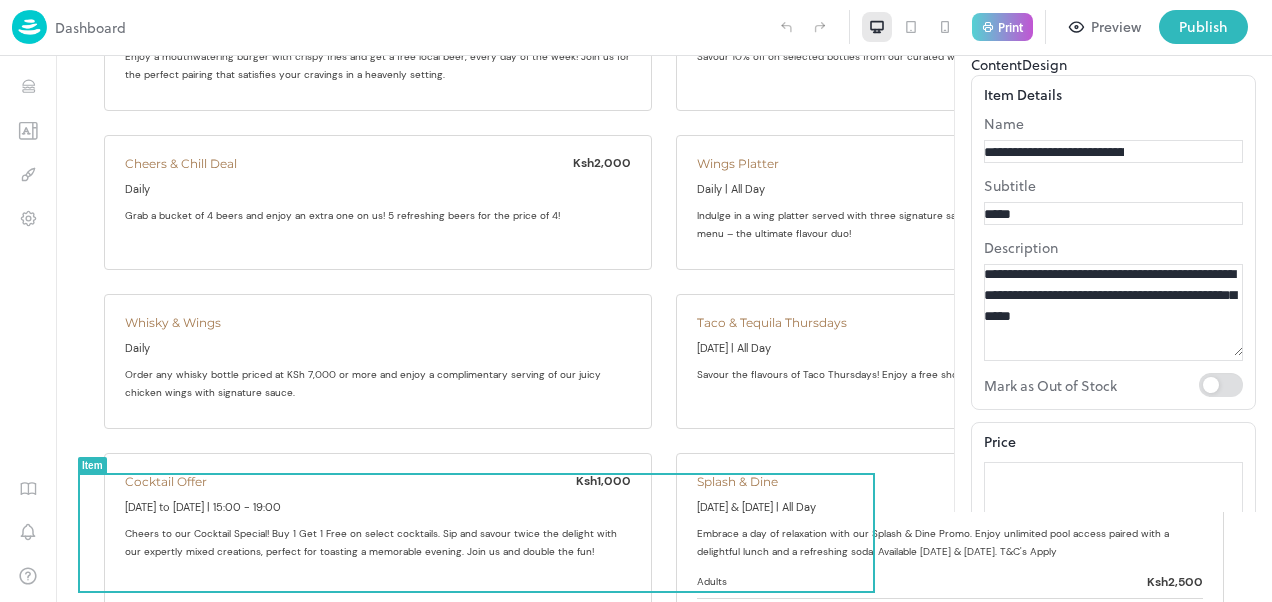 type on "**********" 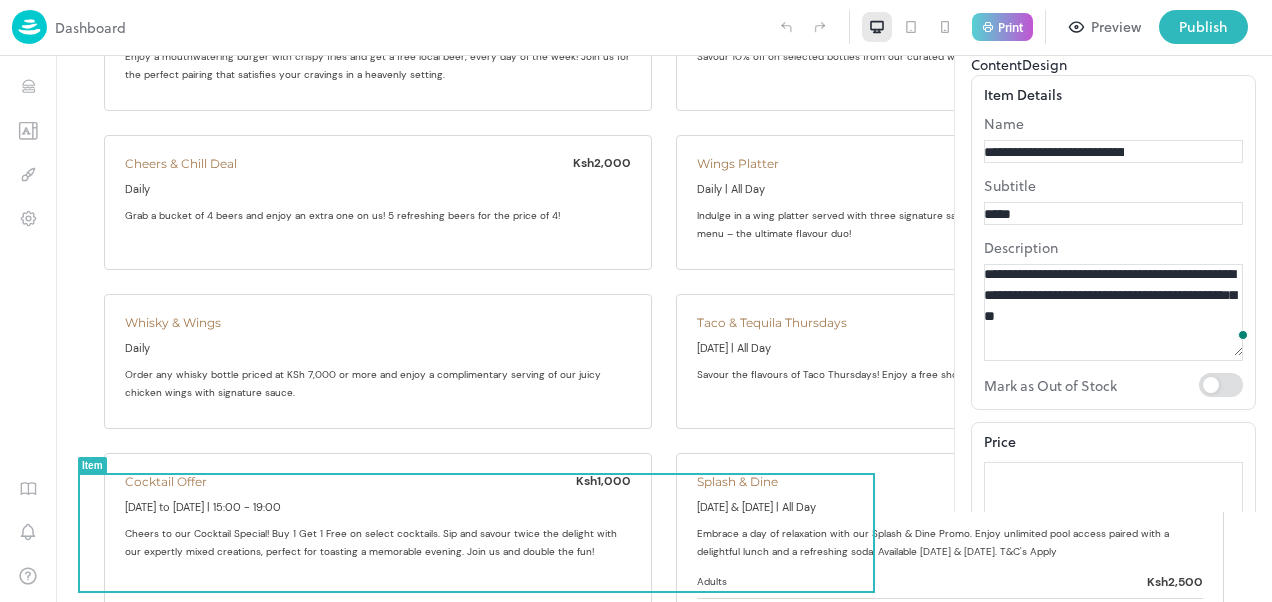scroll, scrollTop: 0, scrollLeft: 0, axis: both 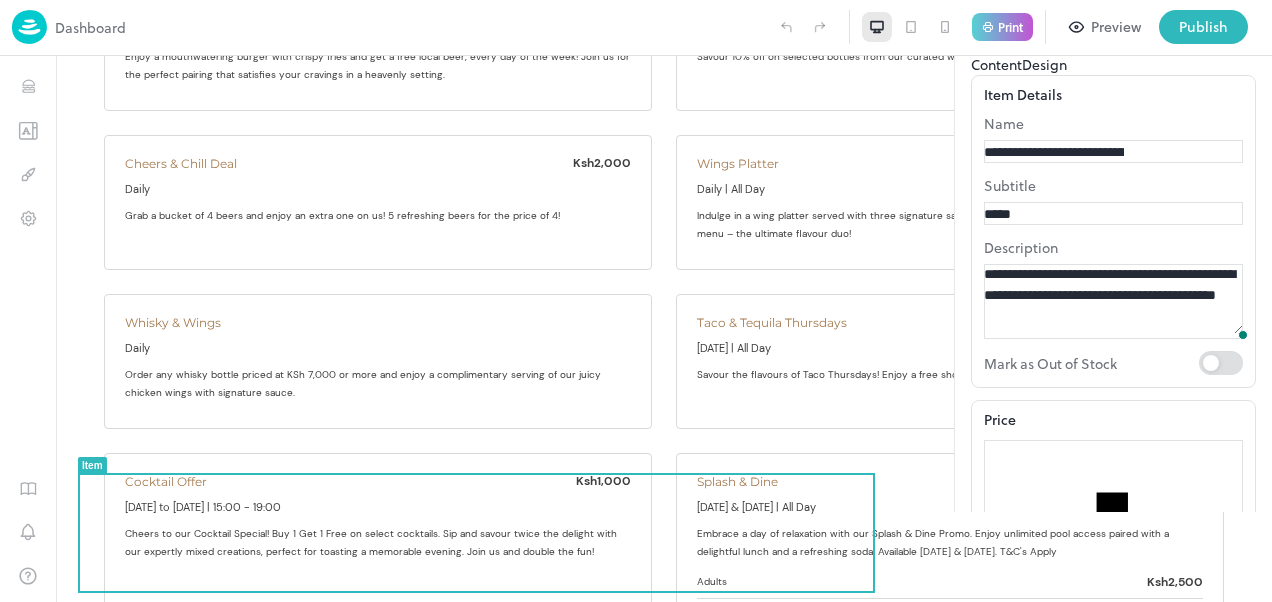click on "**********" at bounding box center (1113, 299) 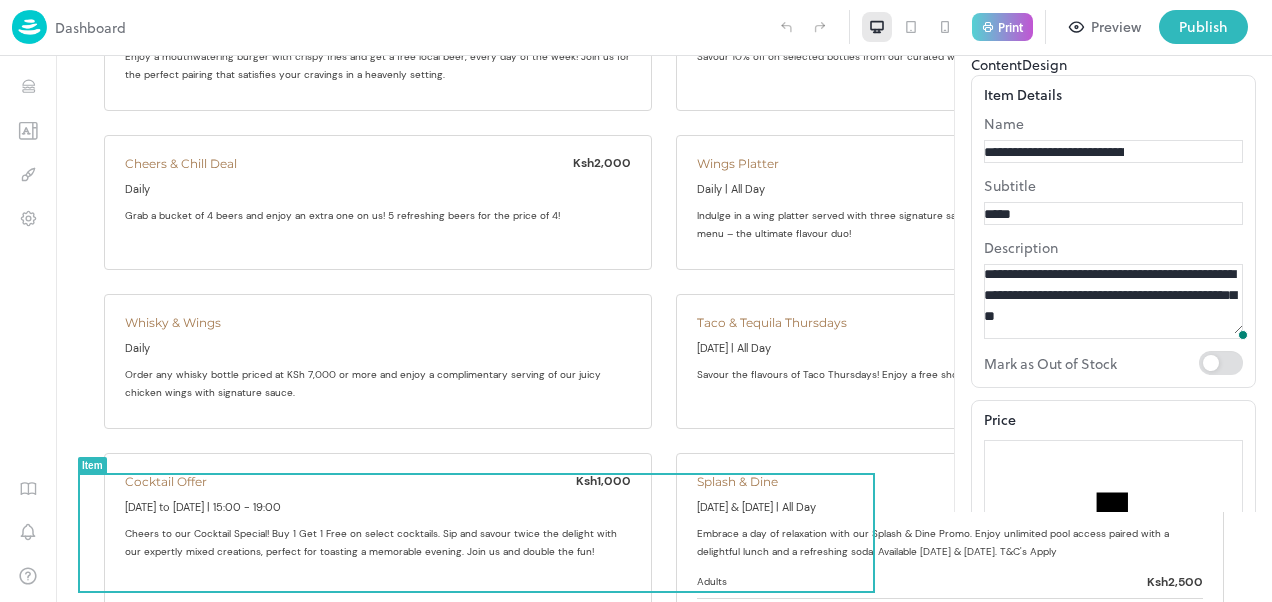 click on "**********" at bounding box center (1113, 299) 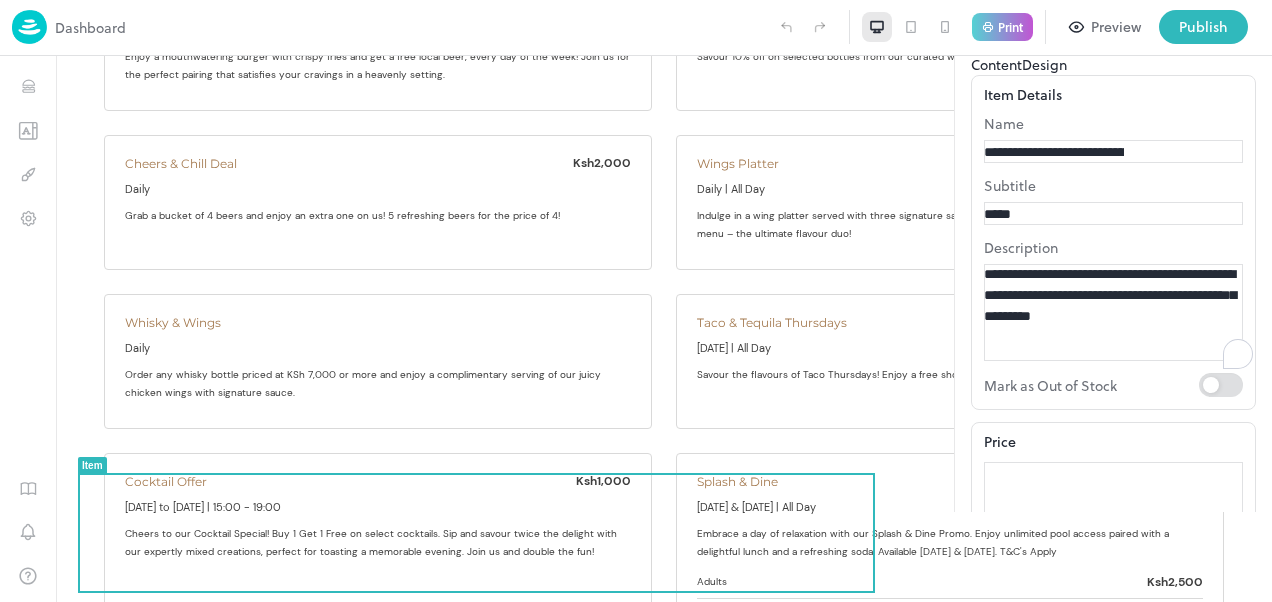 click on "**********" at bounding box center (1113, 310) 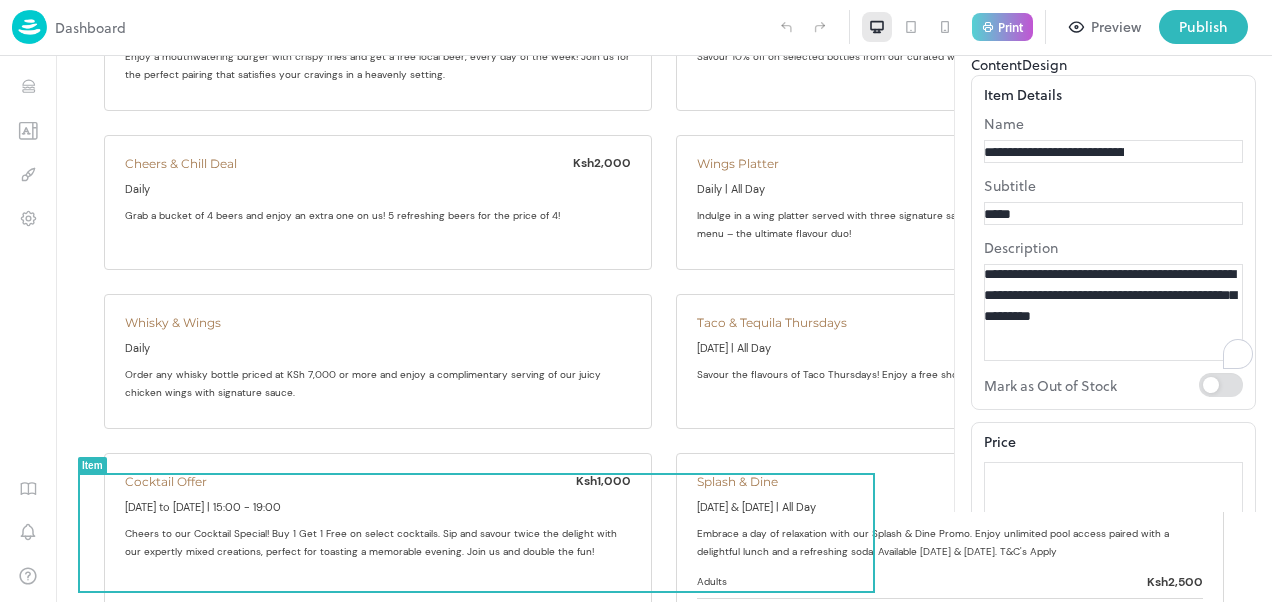 scroll, scrollTop: 427, scrollLeft: 0, axis: vertical 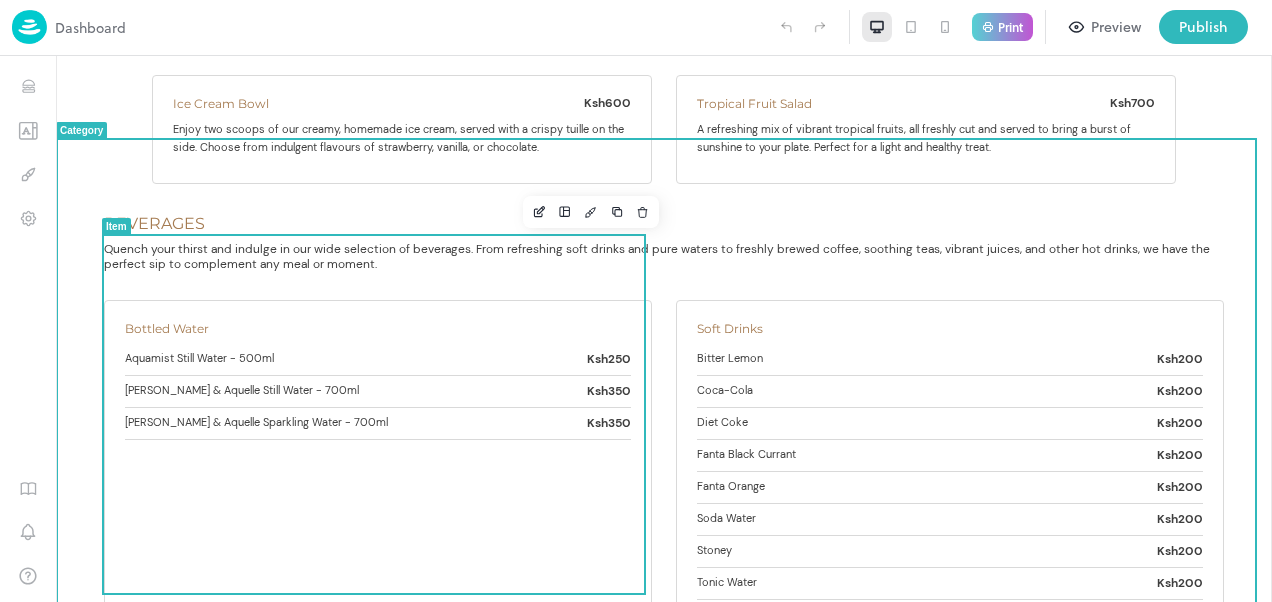 click on "Myers & Aquelle Still Water - 700ml" at bounding box center [242, 391] 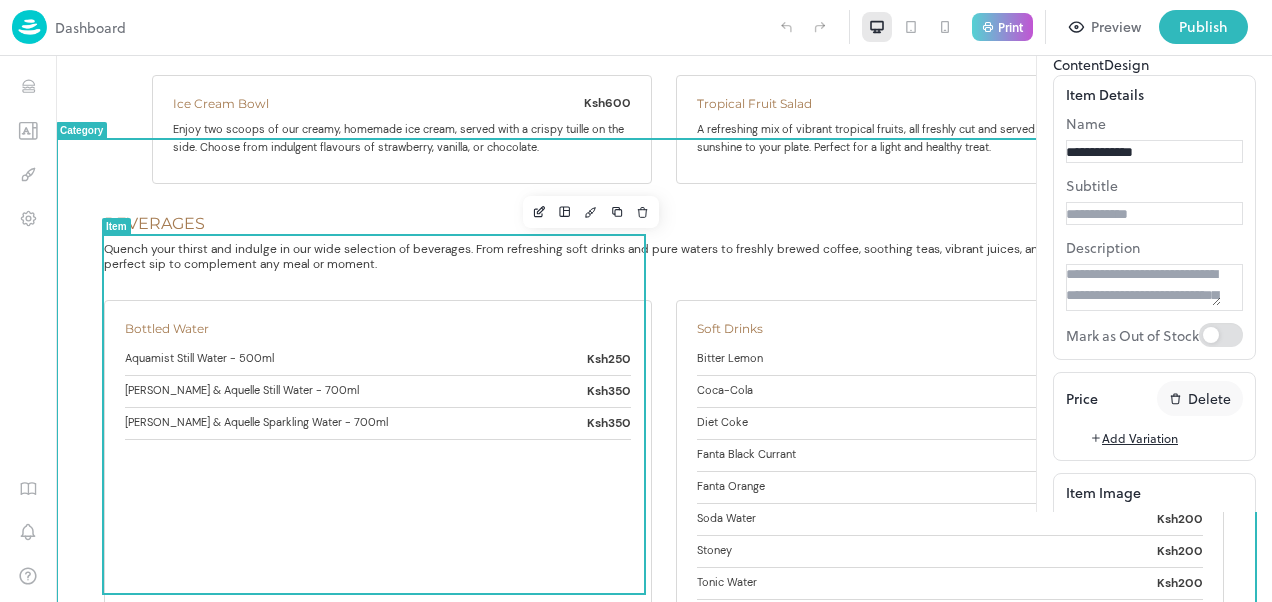 type on "**********" 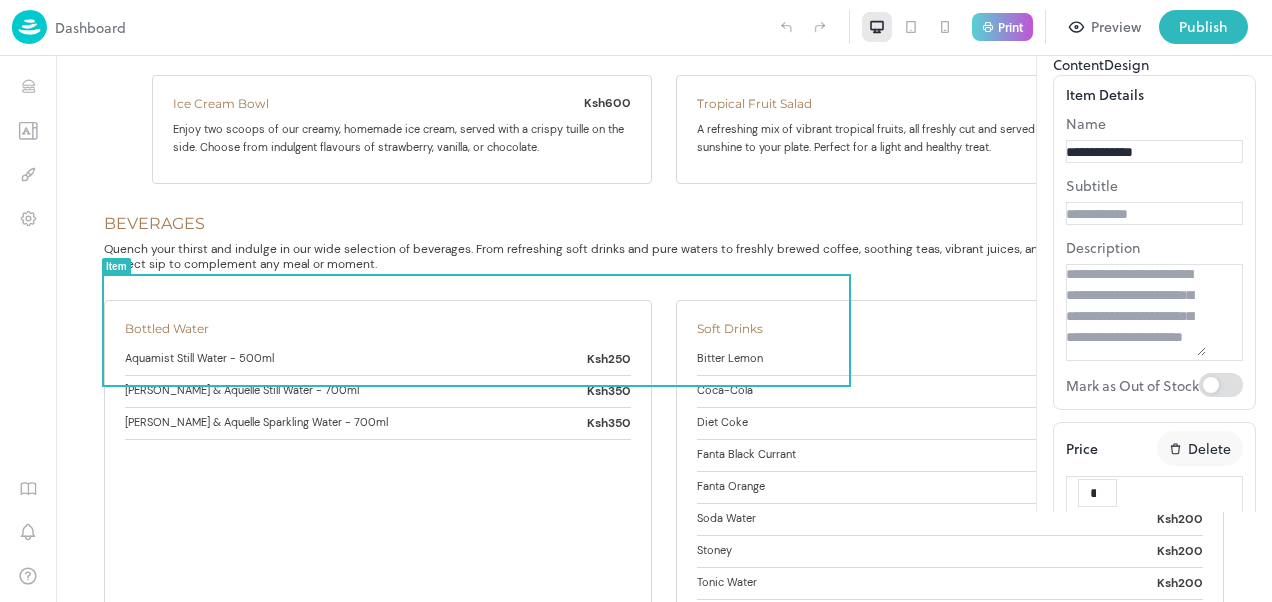 scroll, scrollTop: 0, scrollLeft: 0, axis: both 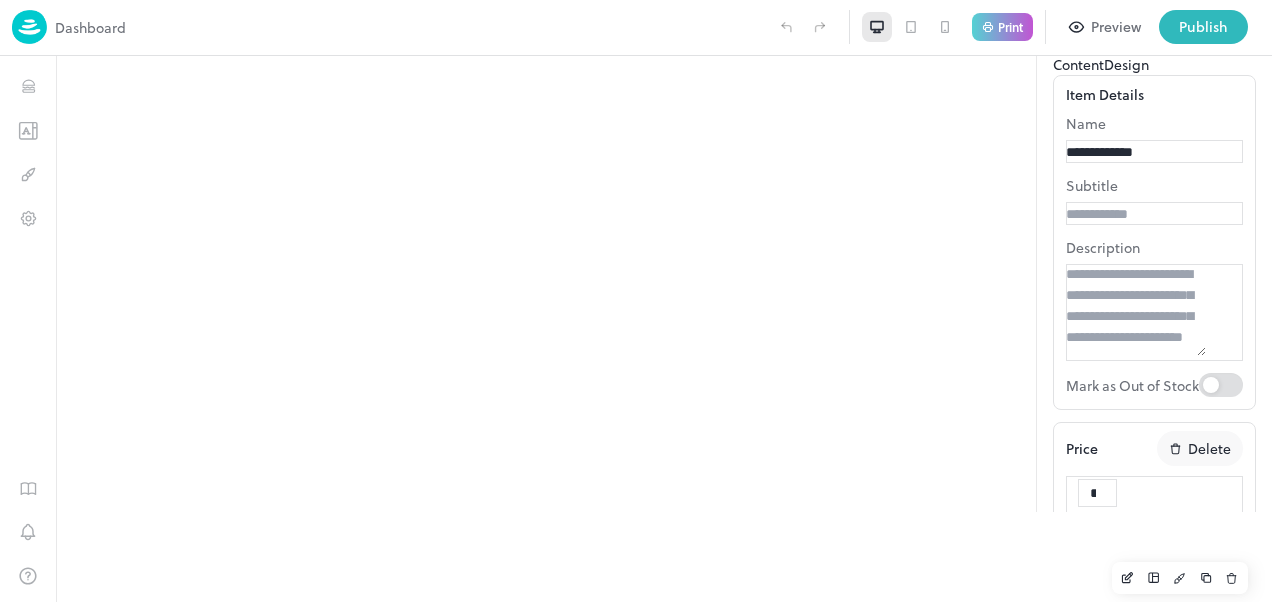 click on "**********" at bounding box center (1093, 817) 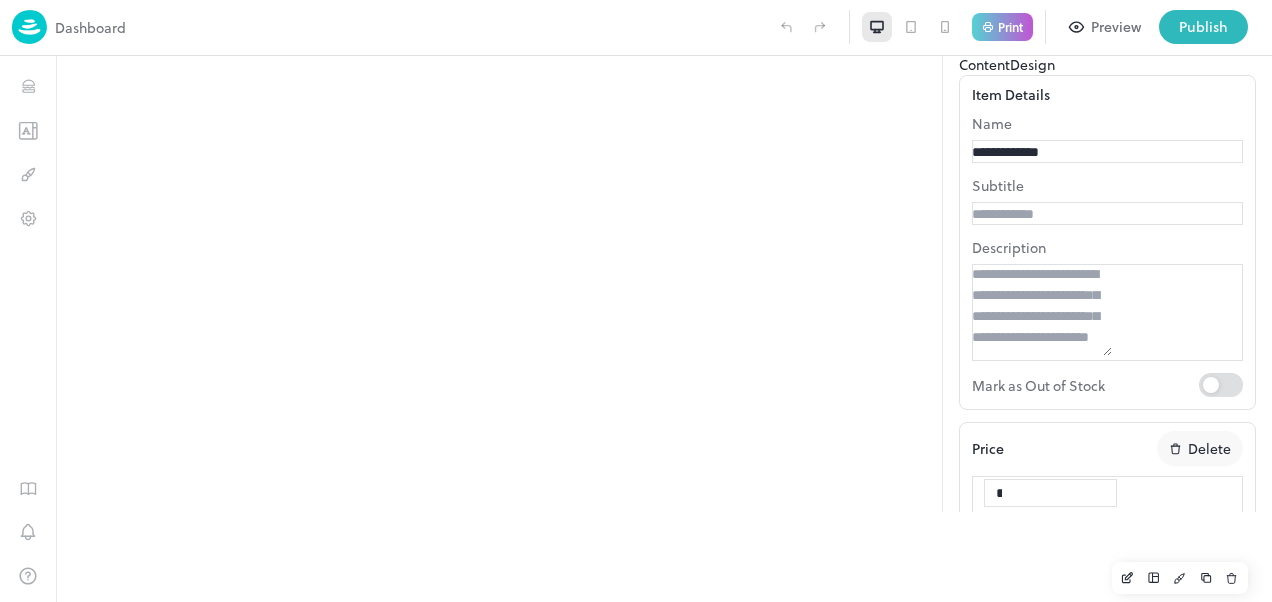 scroll, scrollTop: 0, scrollLeft: 0, axis: both 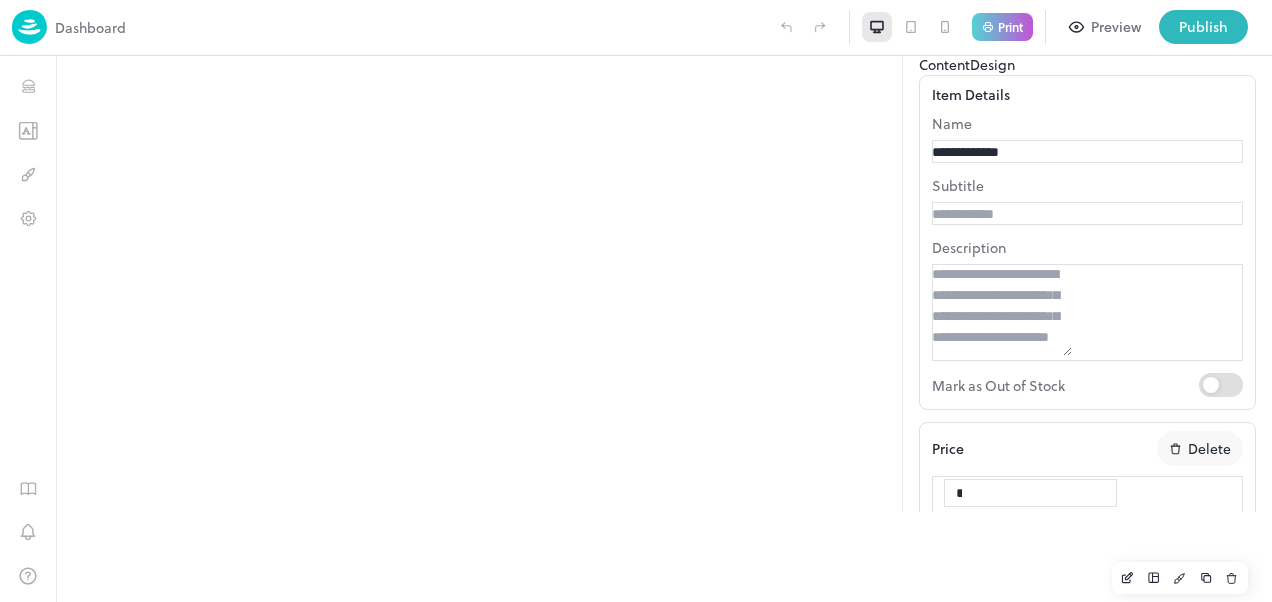 type 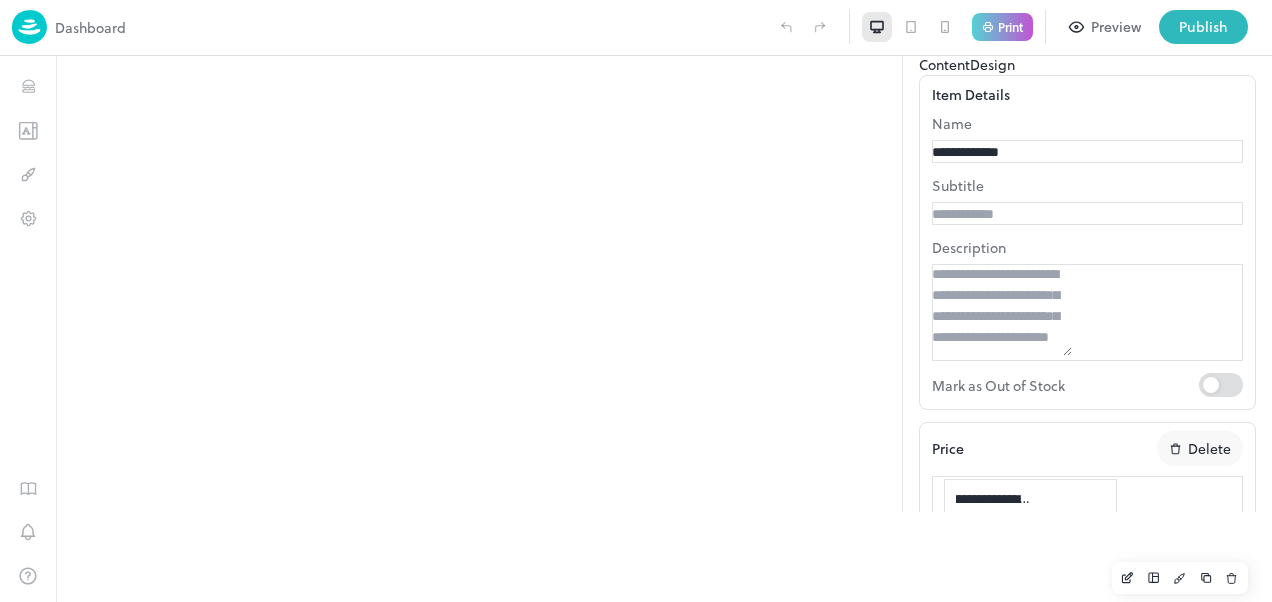 scroll, scrollTop: 0, scrollLeft: 100, axis: horizontal 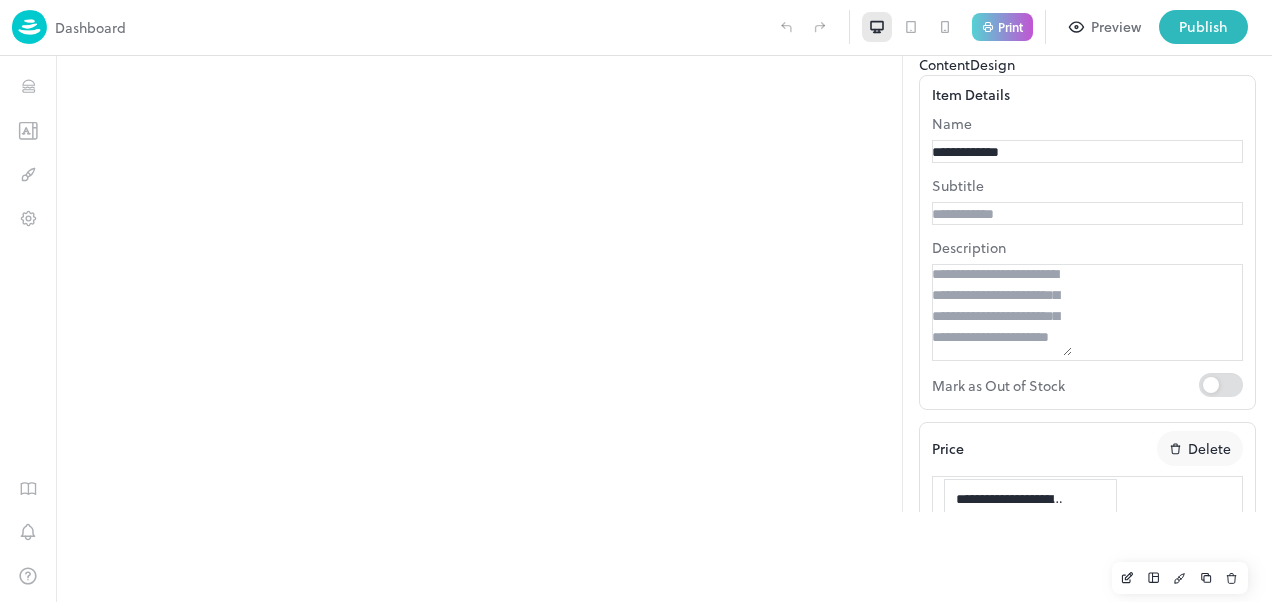 click on "*******" at bounding box center (1010, 661) 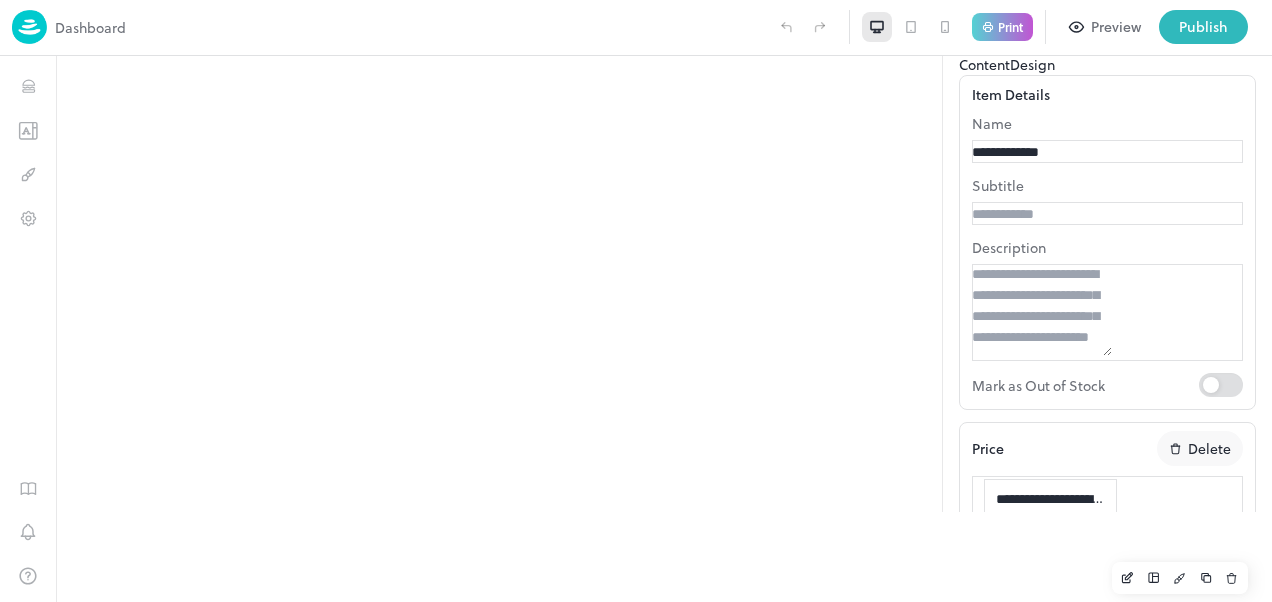 scroll, scrollTop: 0, scrollLeft: 84, axis: horizontal 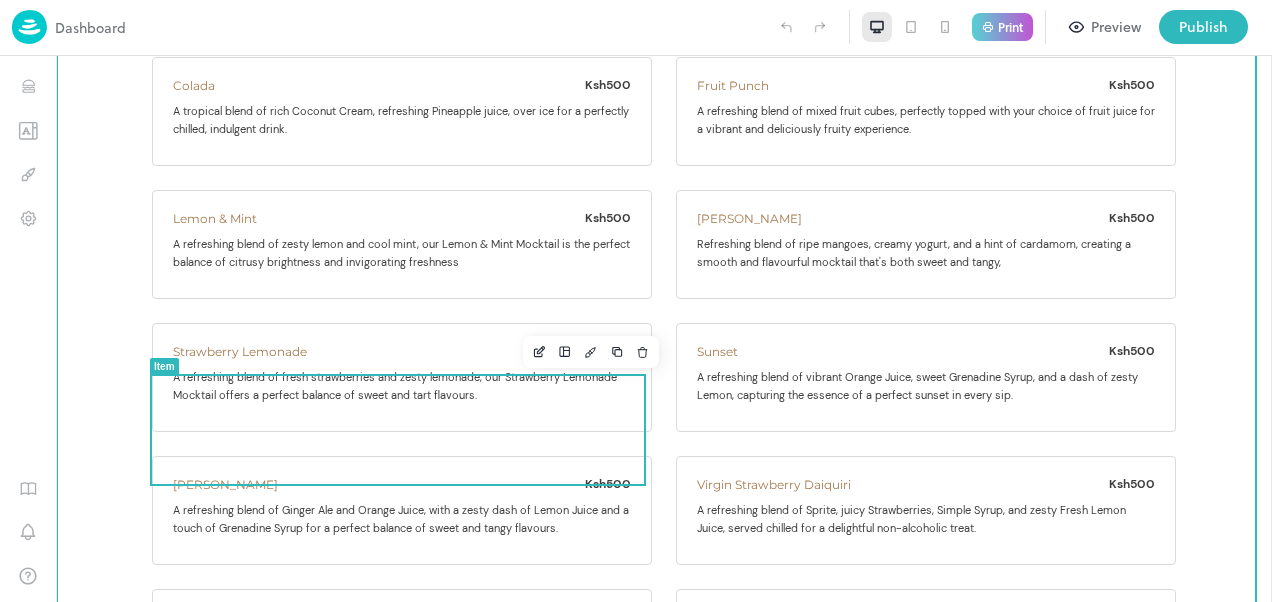 click on "Tembo Shirley" at bounding box center (225, 484) 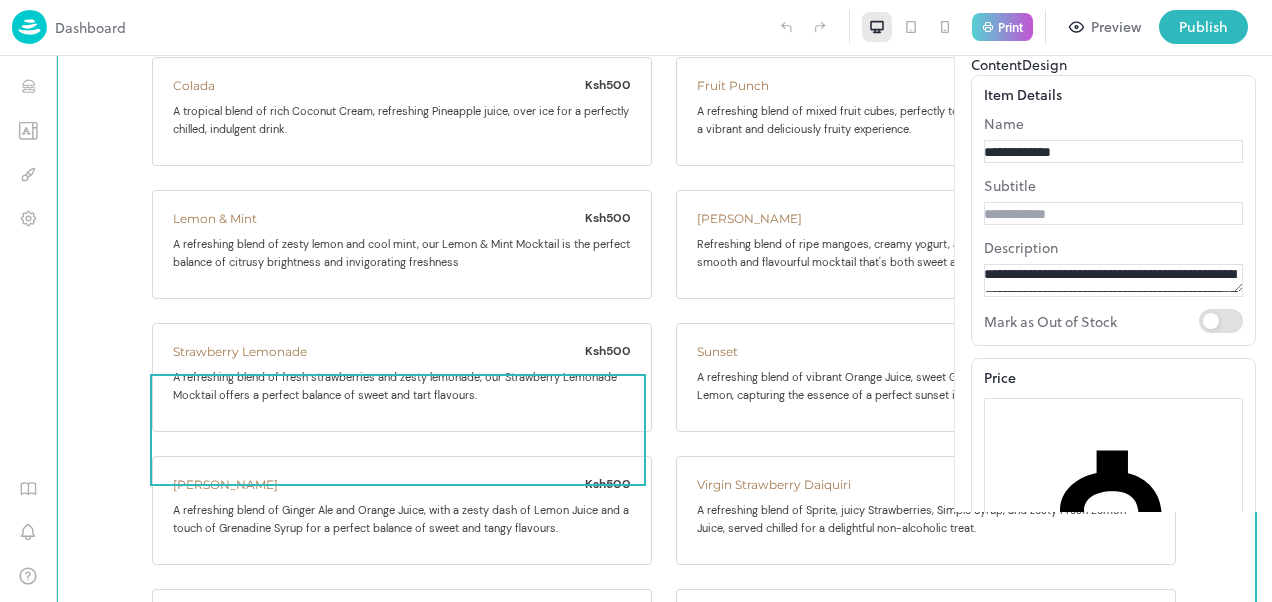 scroll, scrollTop: 0, scrollLeft: 0, axis: both 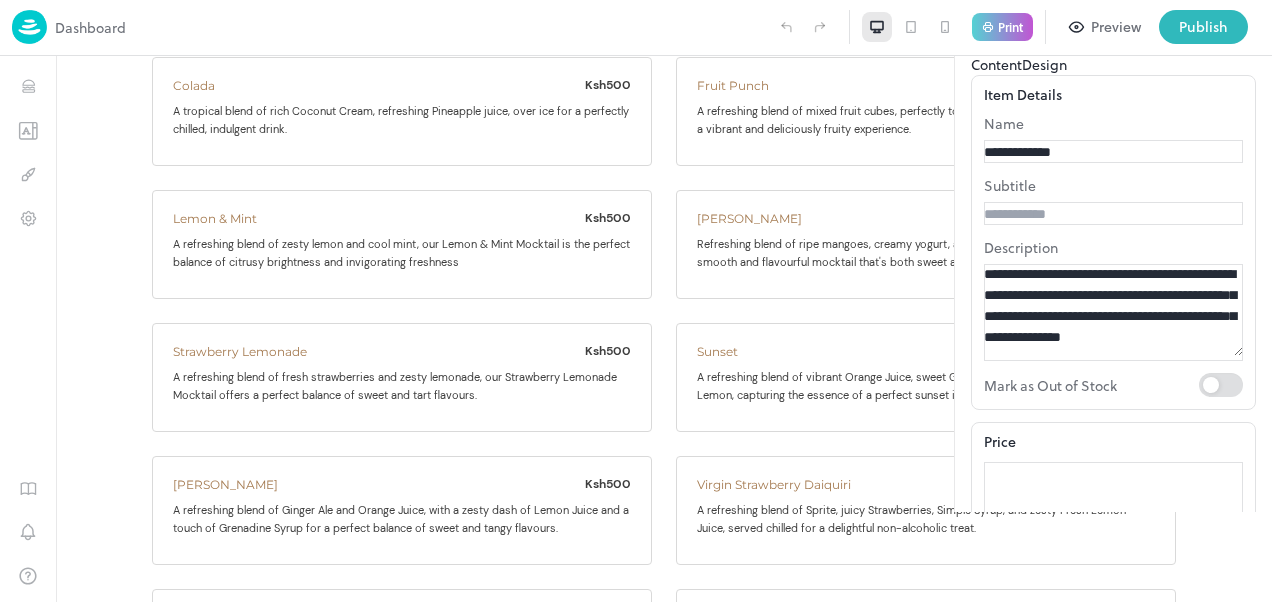 click on "**********" at bounding box center (1054, 152) 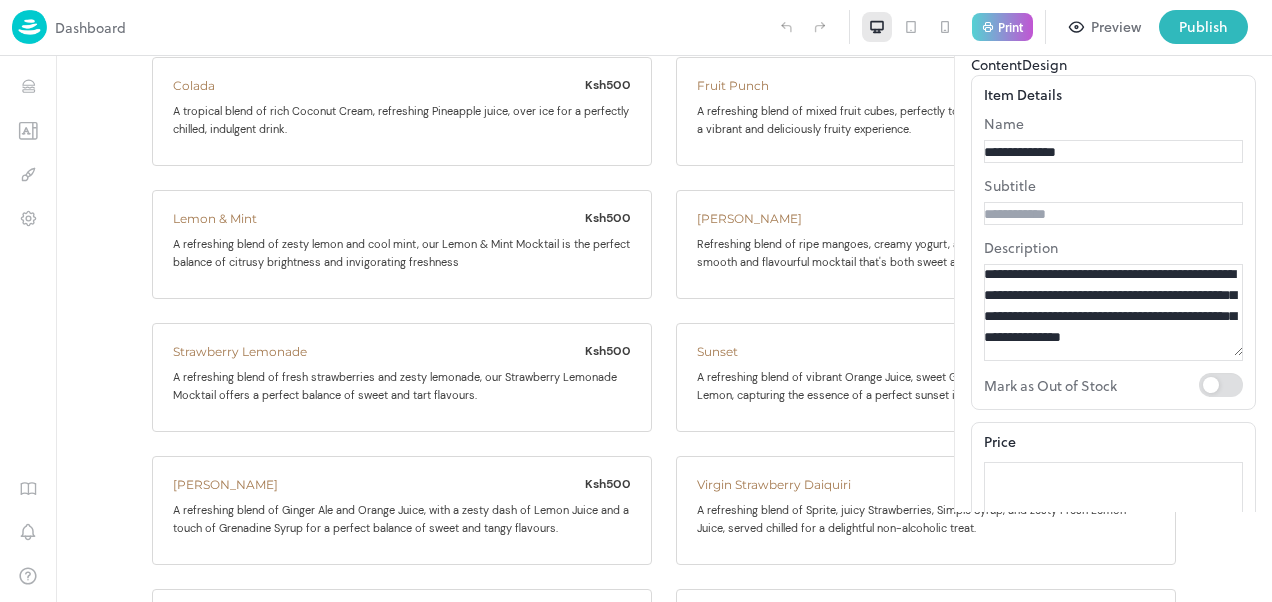 scroll, scrollTop: 300, scrollLeft: 0, axis: vertical 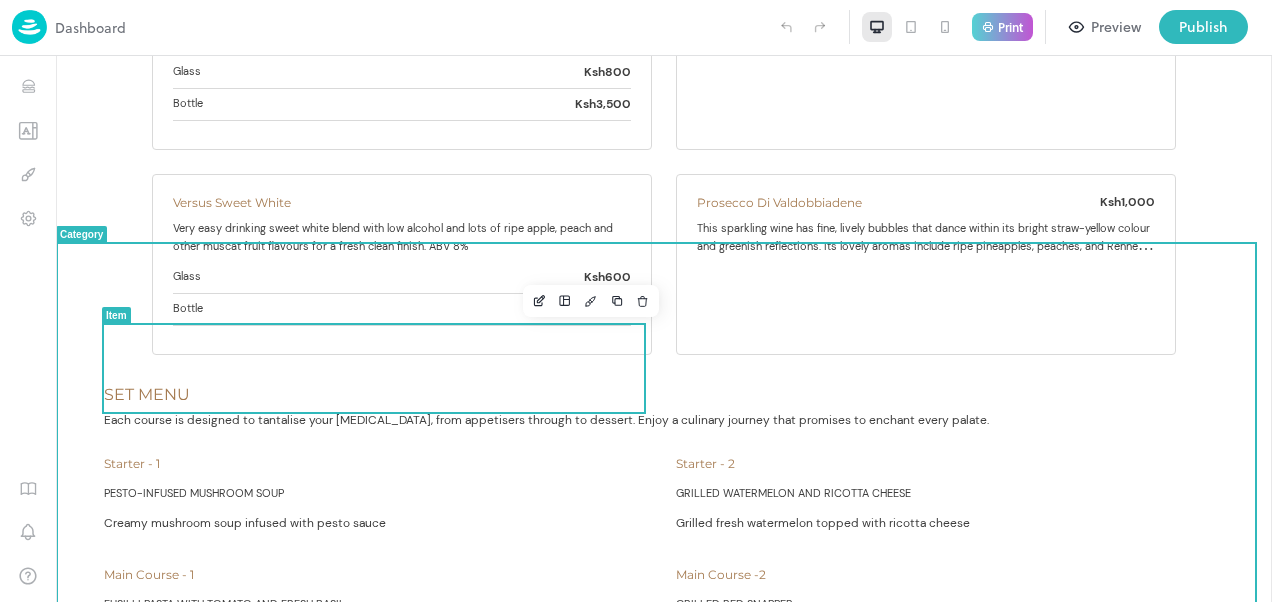 click on "Starter - 1 PESTO-INFUSED MUSHROOM SOUP Creamy mushroom soup infused with pesto sauce" at bounding box center (378, 499) 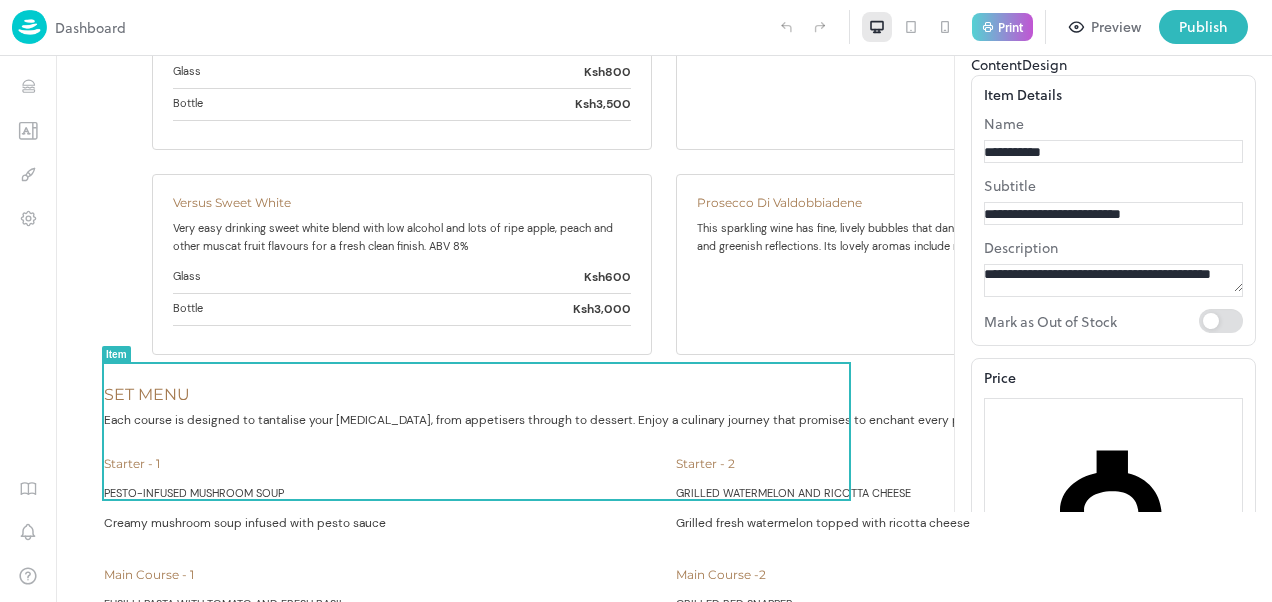 scroll, scrollTop: 0, scrollLeft: 0, axis: both 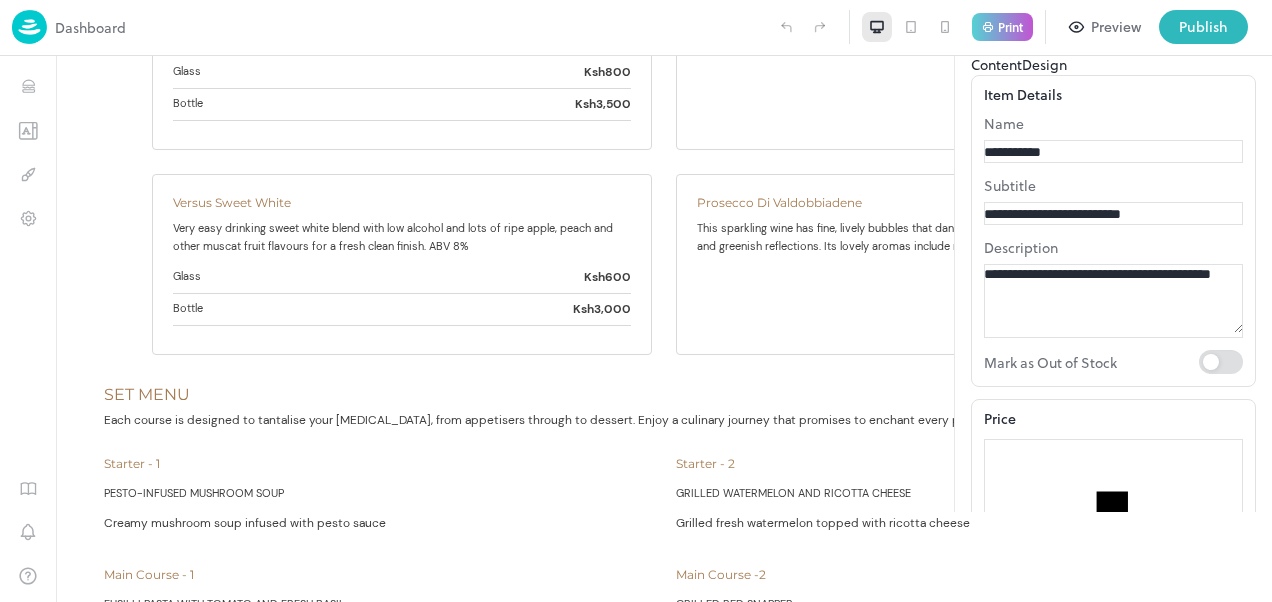 click on "**********" at bounding box center [1054, 214] 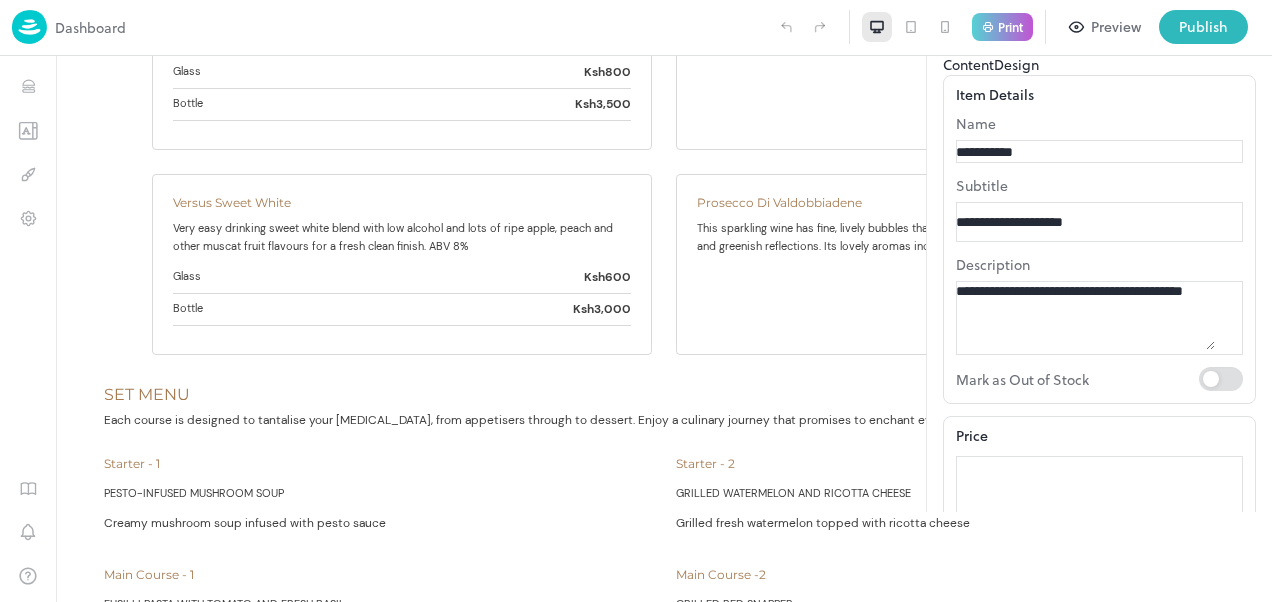 scroll, scrollTop: 0, scrollLeft: 0, axis: both 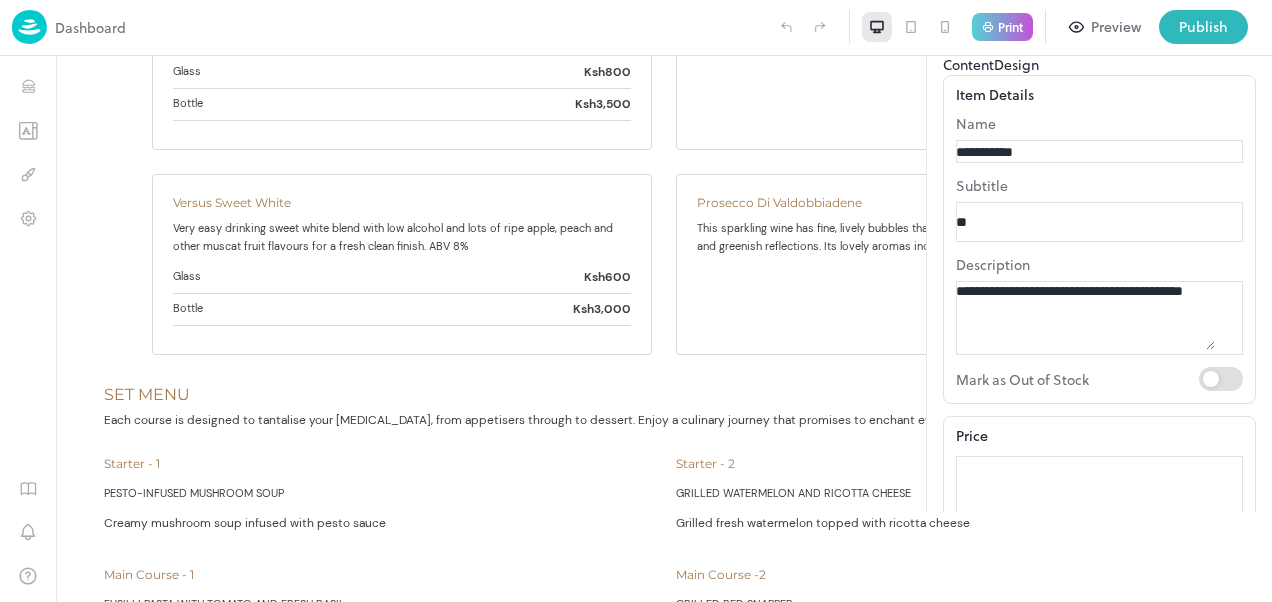 type on "*" 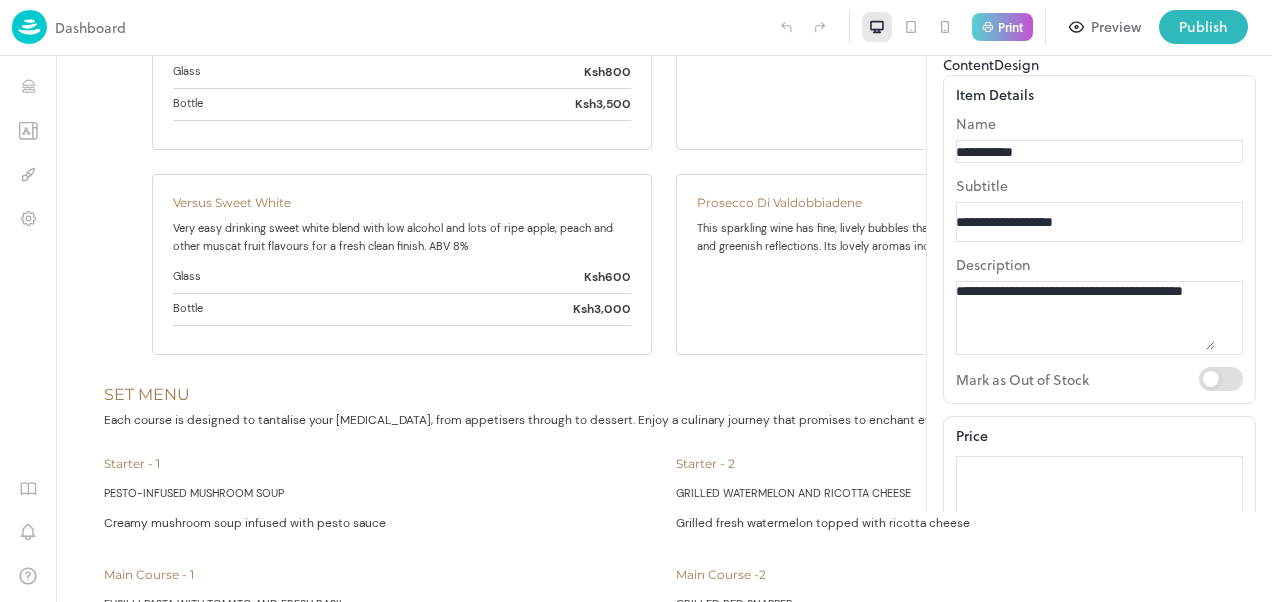 type on "**********" 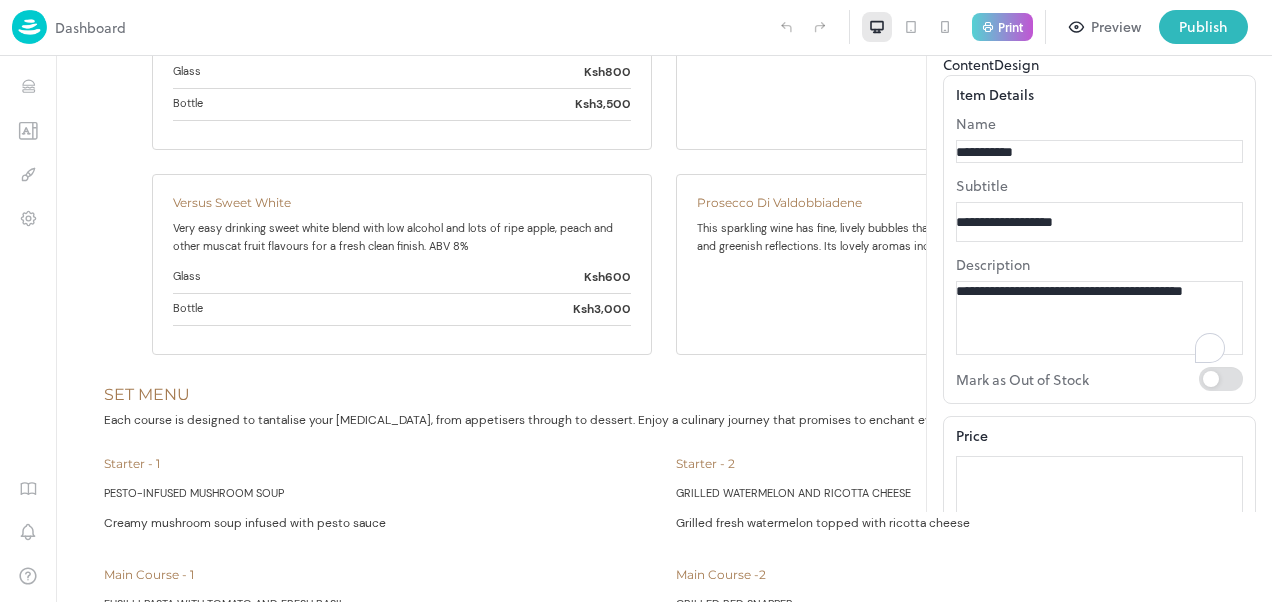 drag, startPoint x: 1088, startPoint y: 444, endPoint x: 934, endPoint y: 396, distance: 161.30716 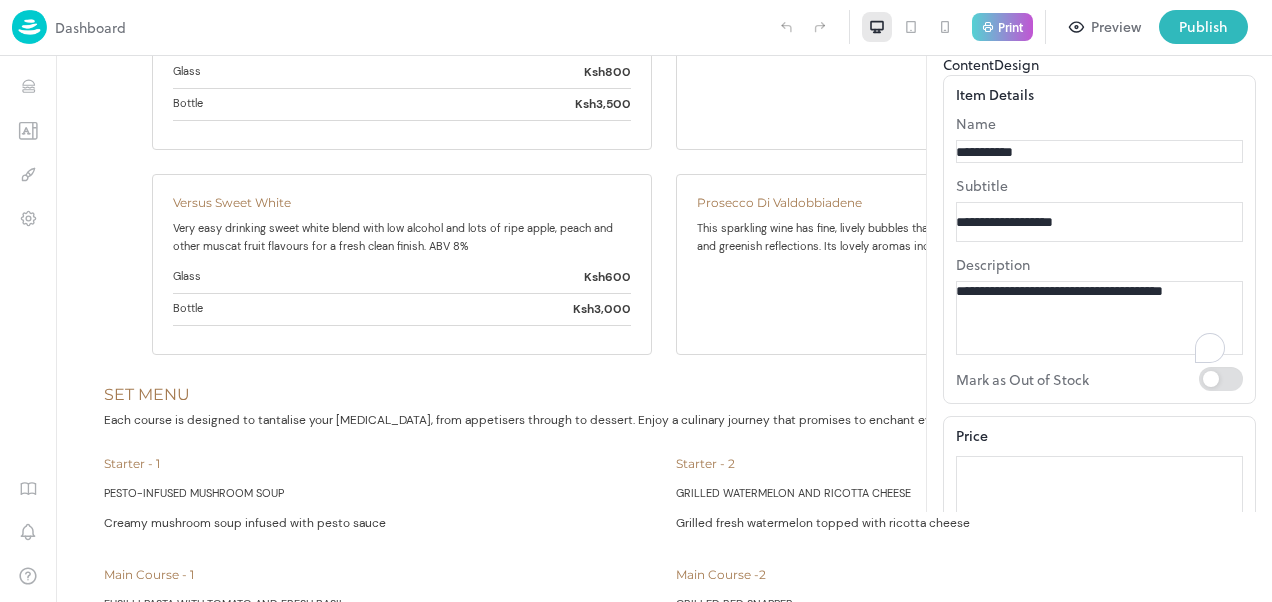 type on "**********" 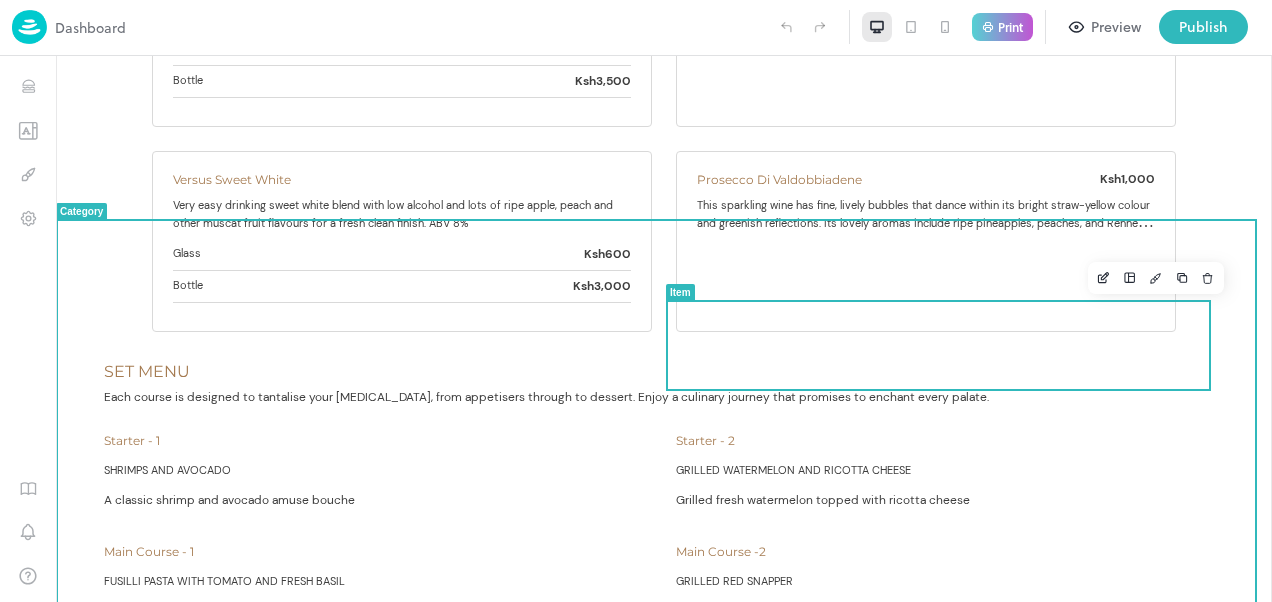scroll, scrollTop: 21118, scrollLeft: 0, axis: vertical 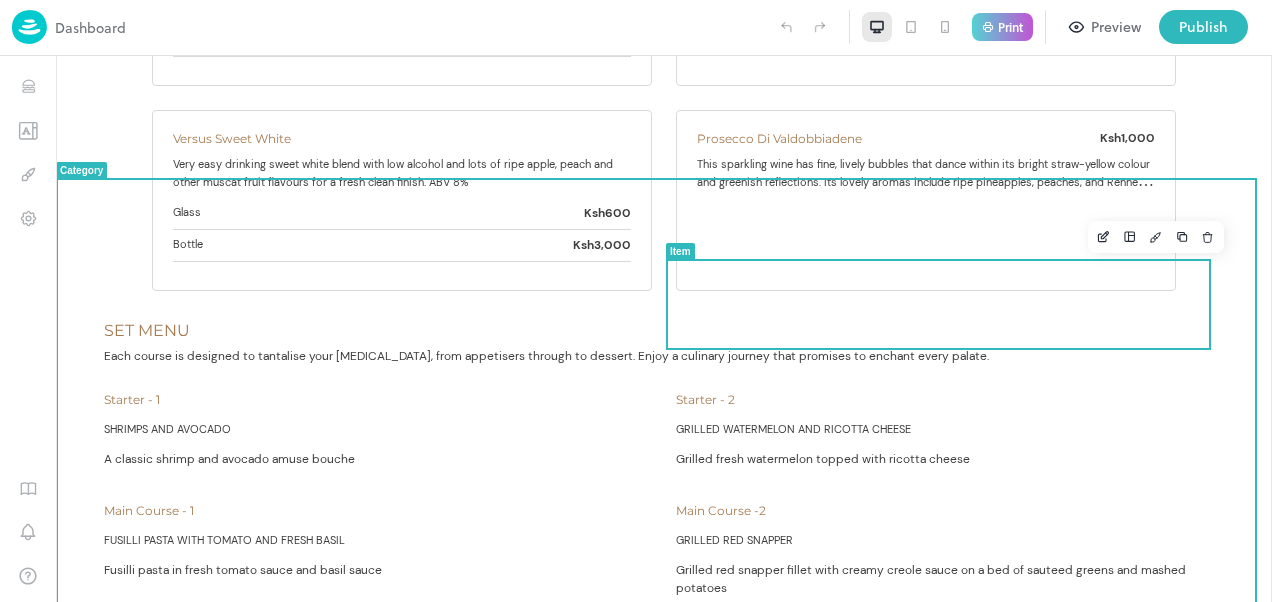 click on "Starter - 2 GRILLED WATERMELON AND RICOTTA CHEESE Grilled fresh watermelon topped with ricotta cheese" at bounding box center (950, 435) 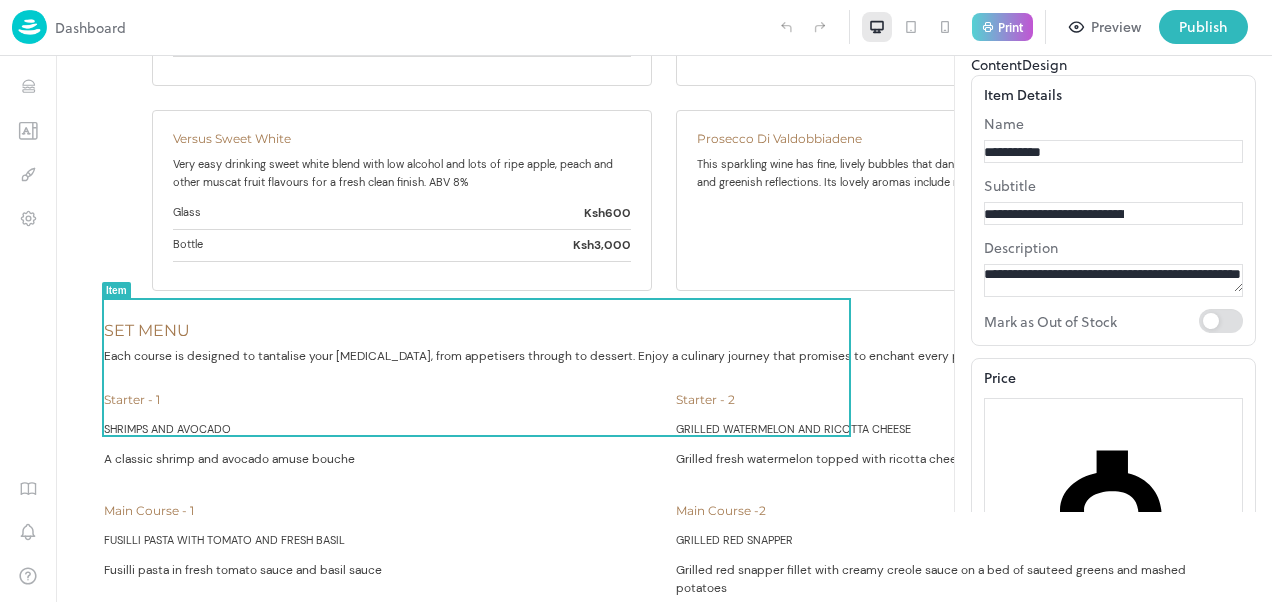 scroll, scrollTop: 0, scrollLeft: 0, axis: both 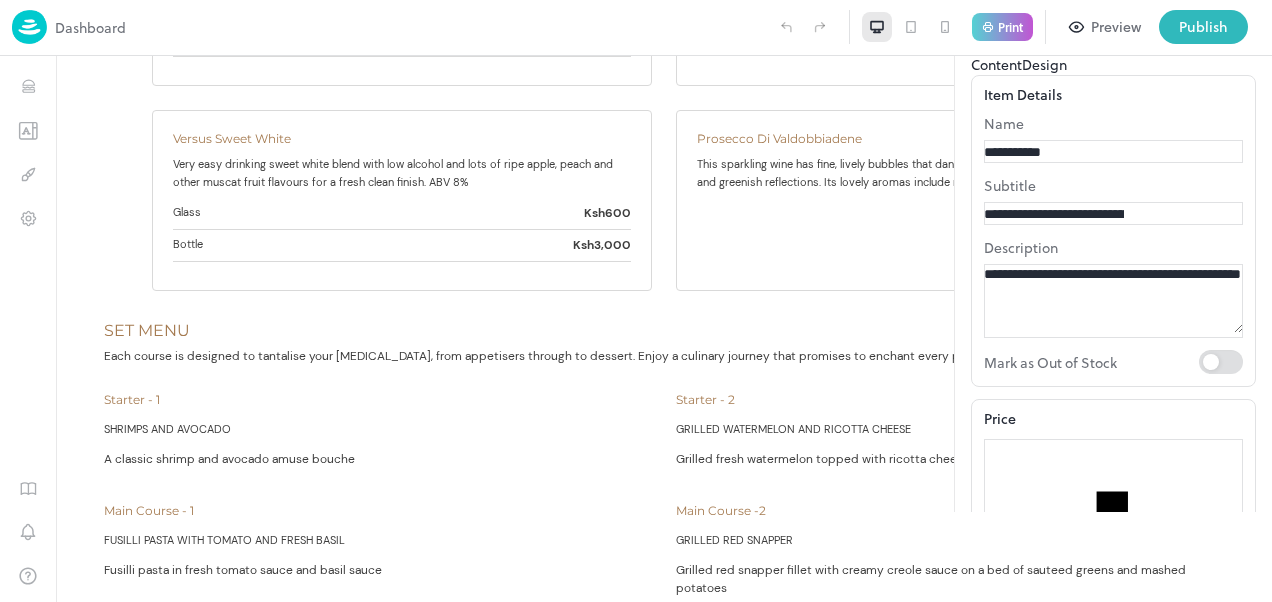drag, startPoint x: 1211, startPoint y: 324, endPoint x: 944, endPoint y: 314, distance: 267.1872 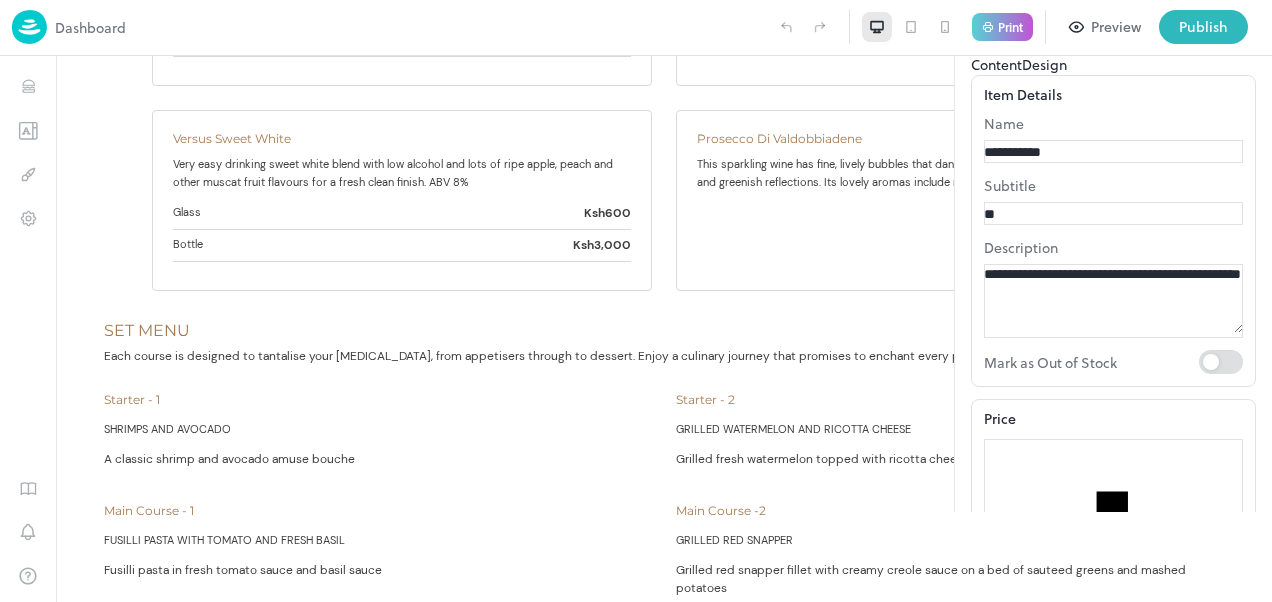 type on "*" 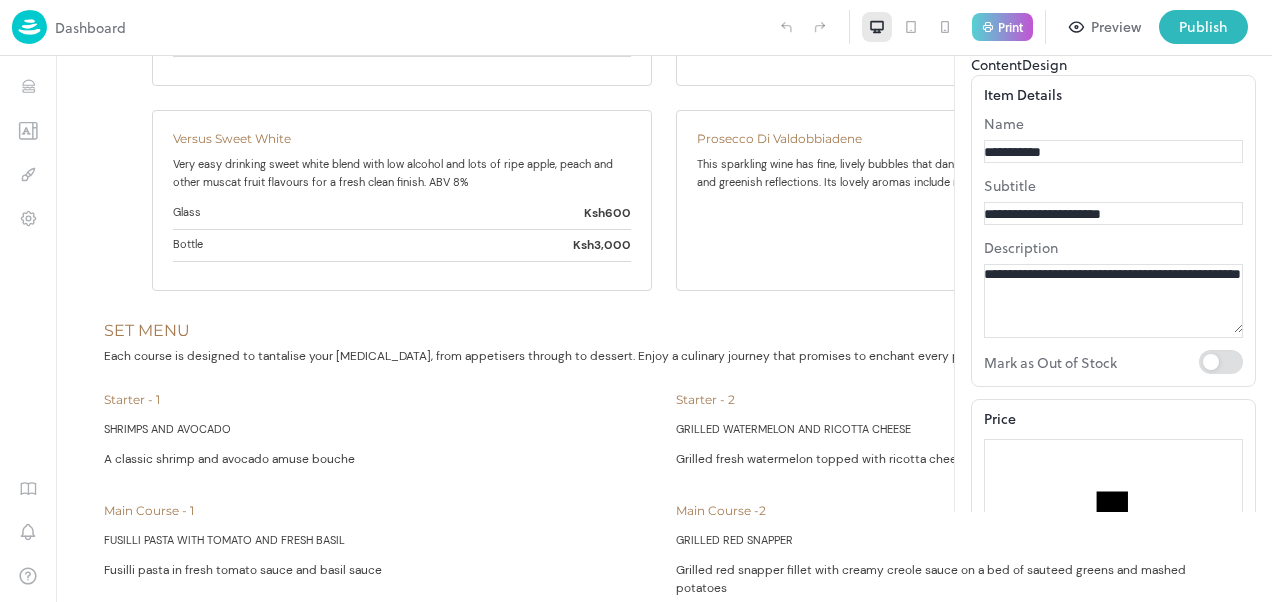 type on "**********" 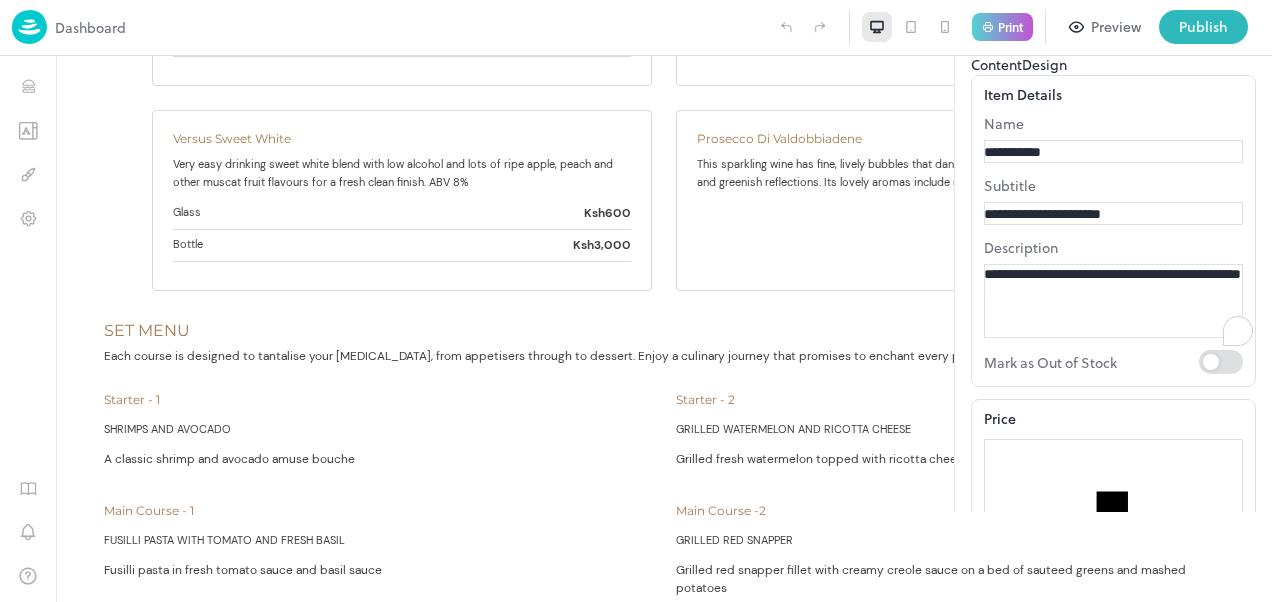 drag, startPoint x: 1074, startPoint y: 430, endPoint x: 956, endPoint y: 403, distance: 121.049576 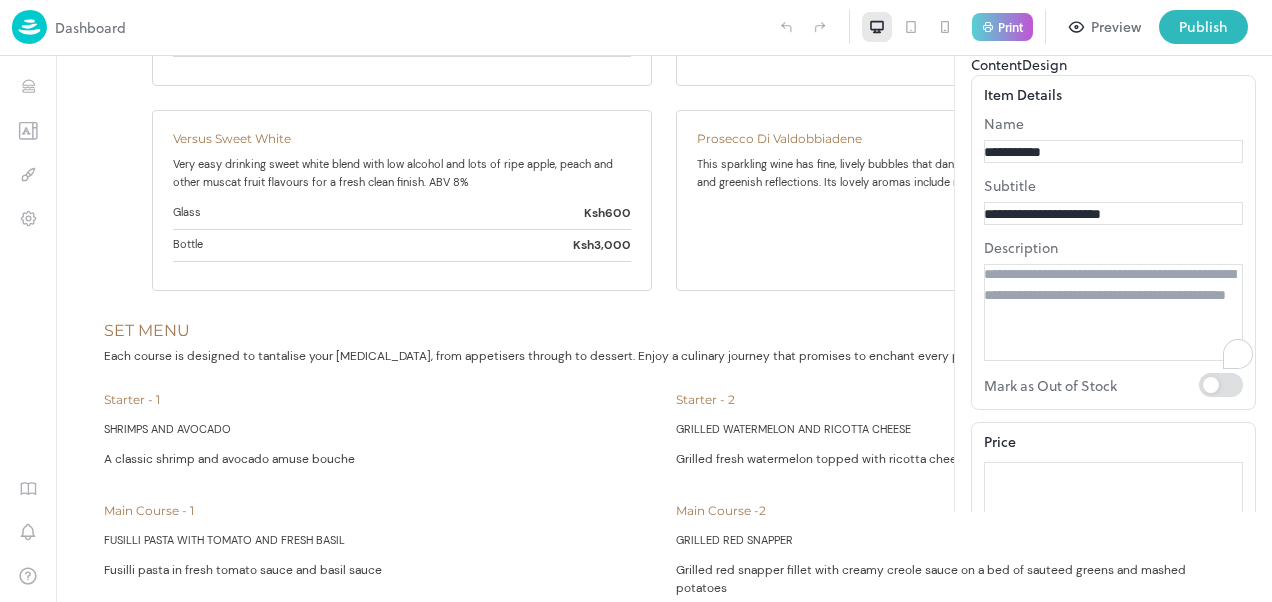 paste on "**********" 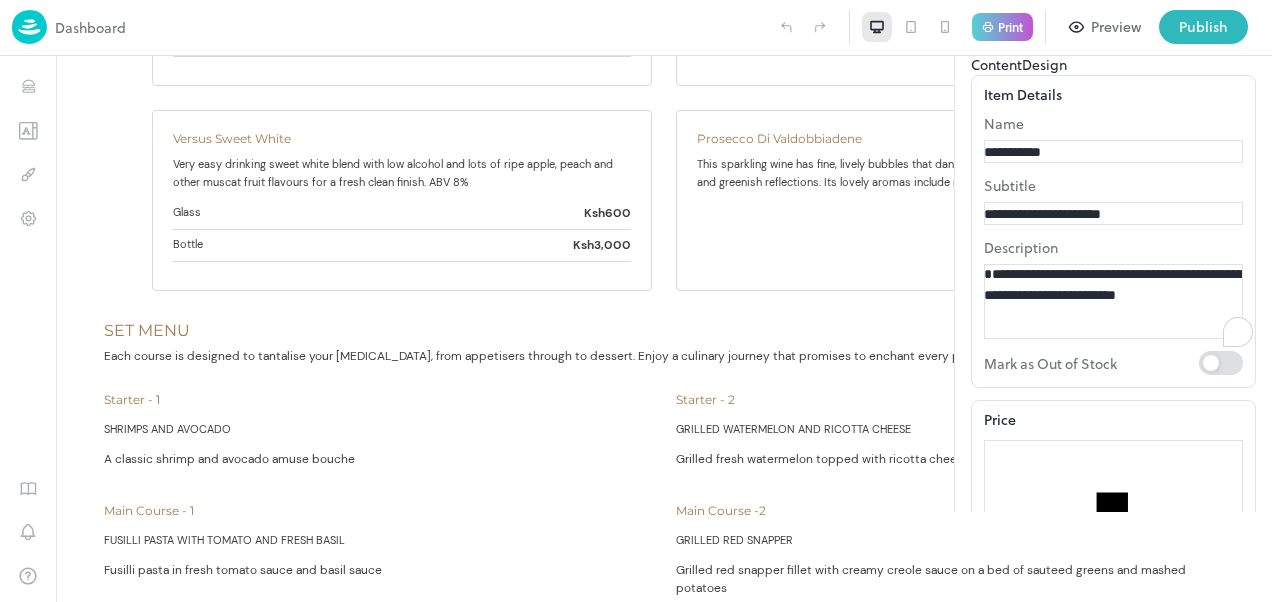 click on "**********" at bounding box center [1113, 299] 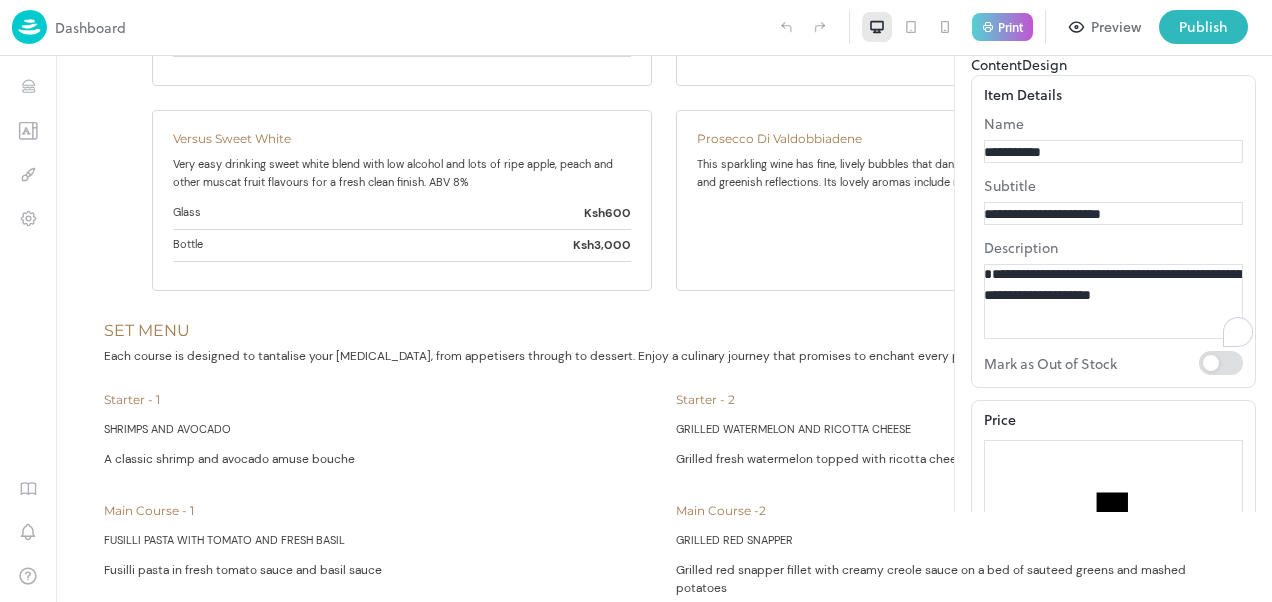 click on "**********" at bounding box center (1113, 299) 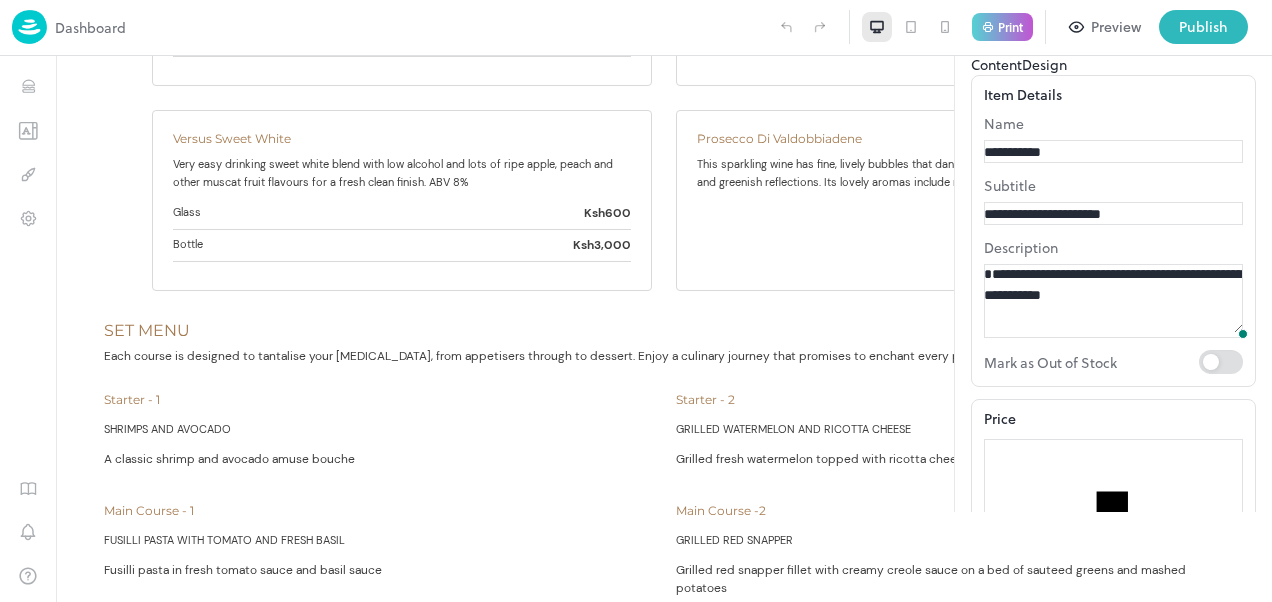 click on "**********" at bounding box center (1113, 298) 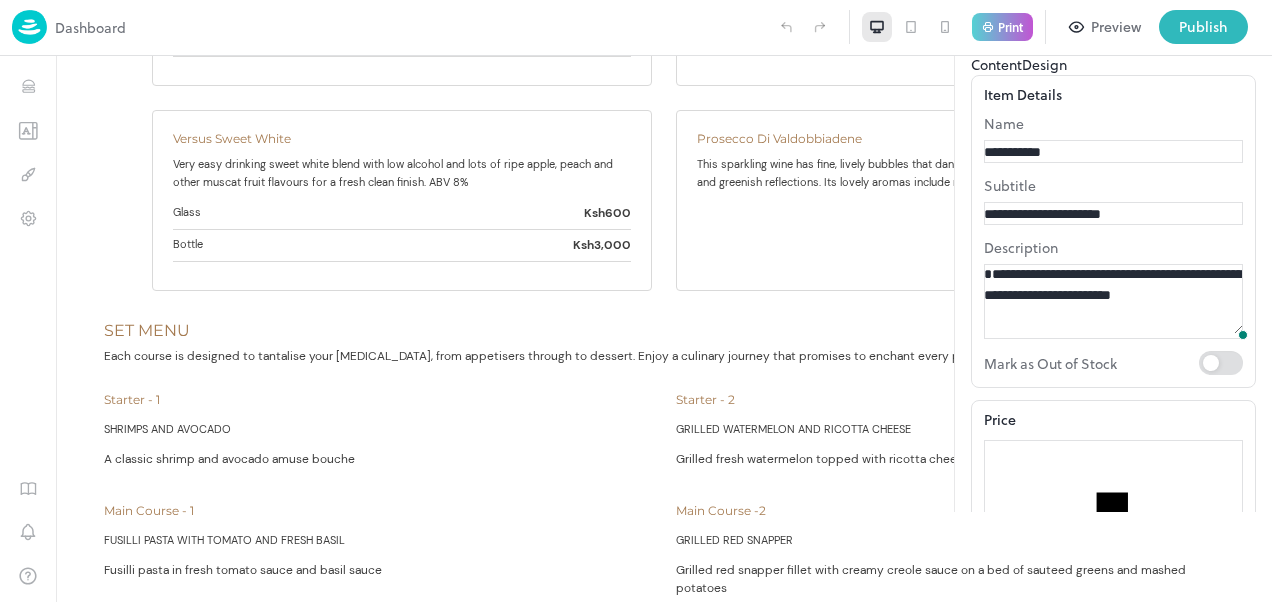 type on "**********" 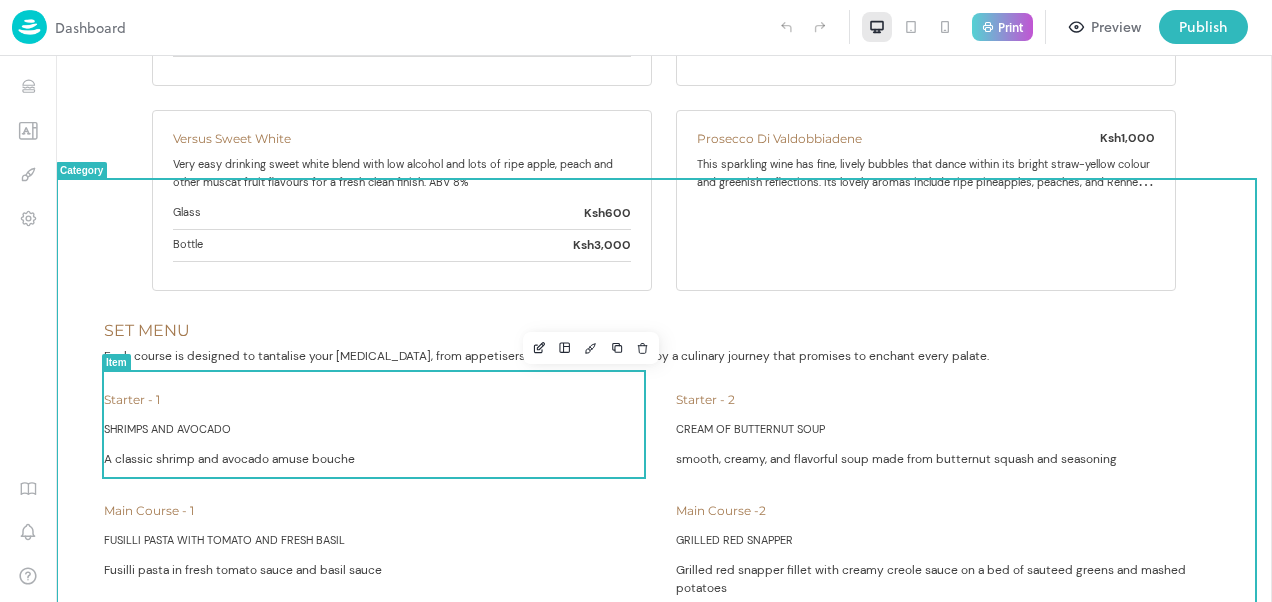 click on "FUSILLI PASTA WITH TOMATO AND FRESH BASIL" at bounding box center [224, 540] 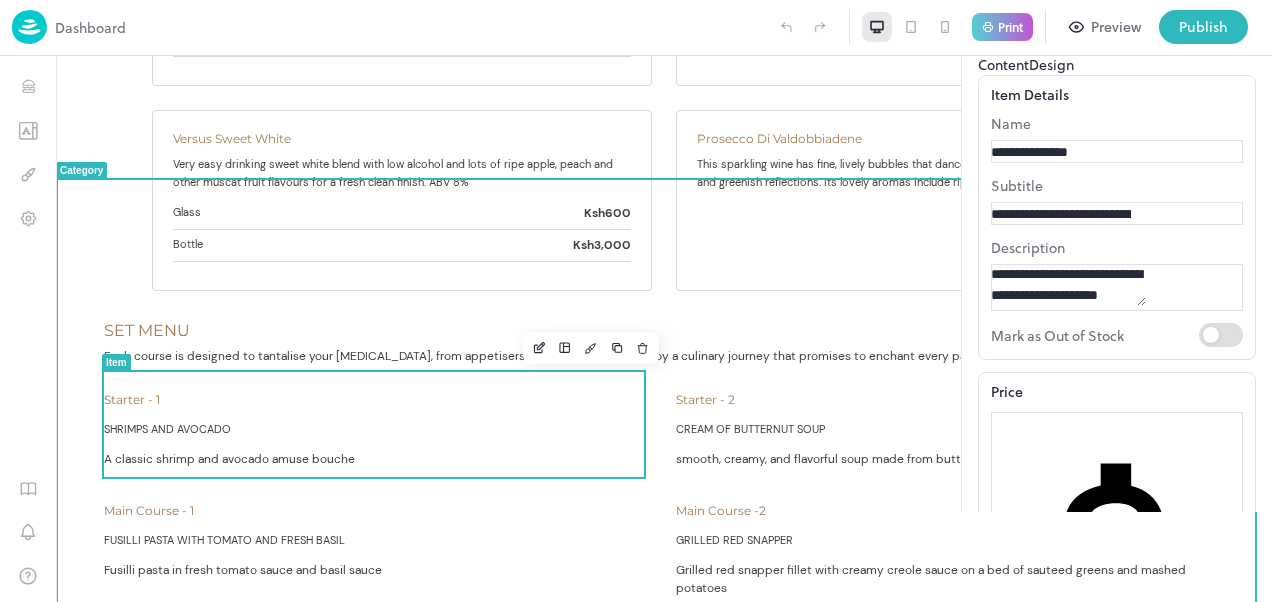 scroll, scrollTop: 21187, scrollLeft: 0, axis: vertical 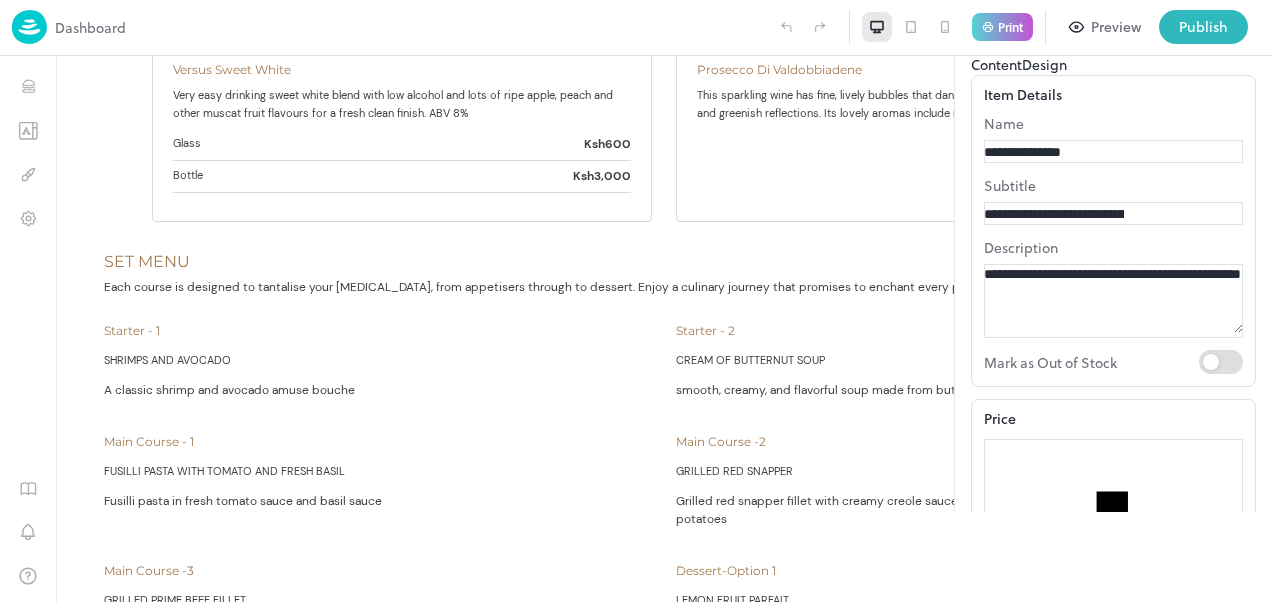 drag, startPoint x: 1205, startPoint y: 322, endPoint x: 950, endPoint y: 301, distance: 255.86325 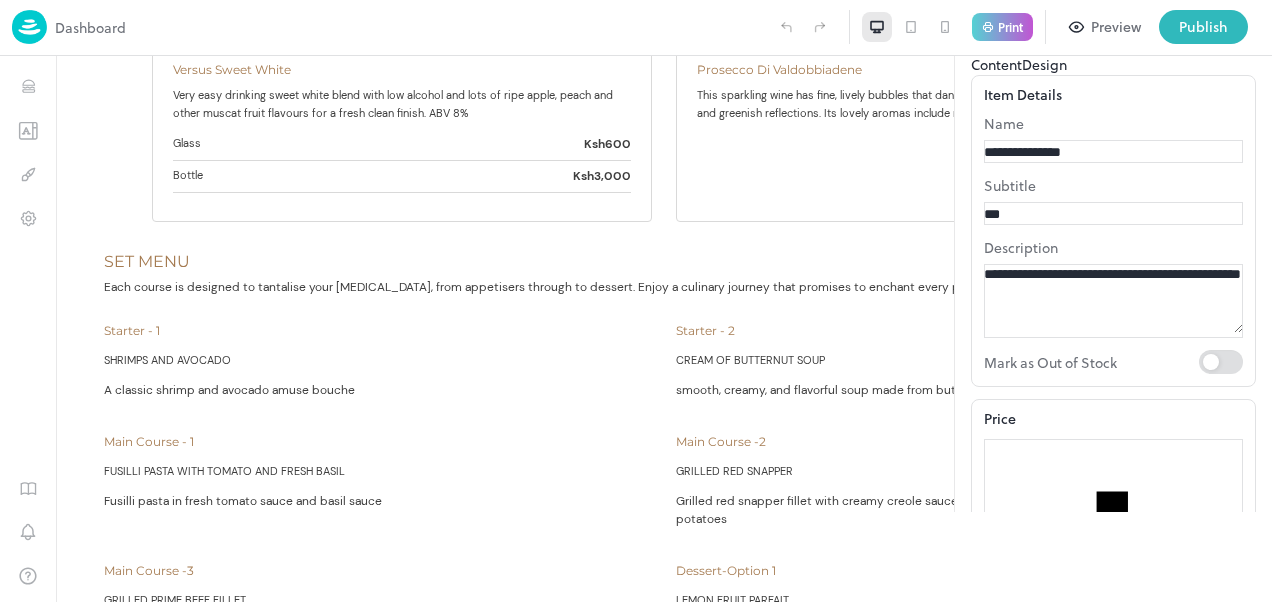 type on "*" 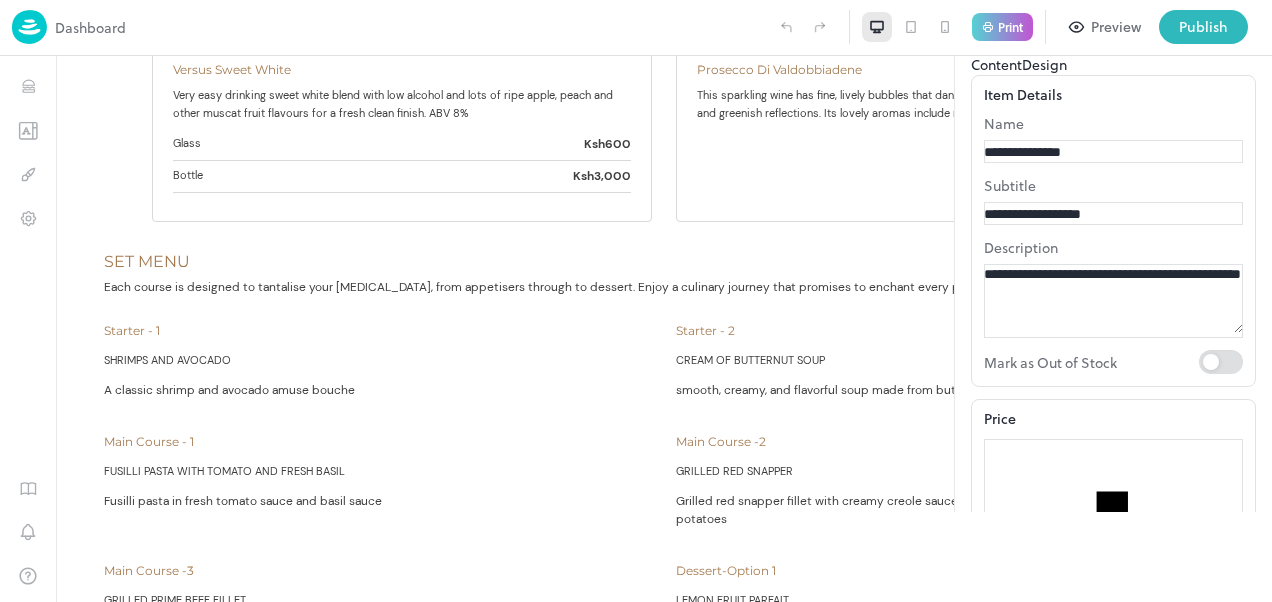 type on "**********" 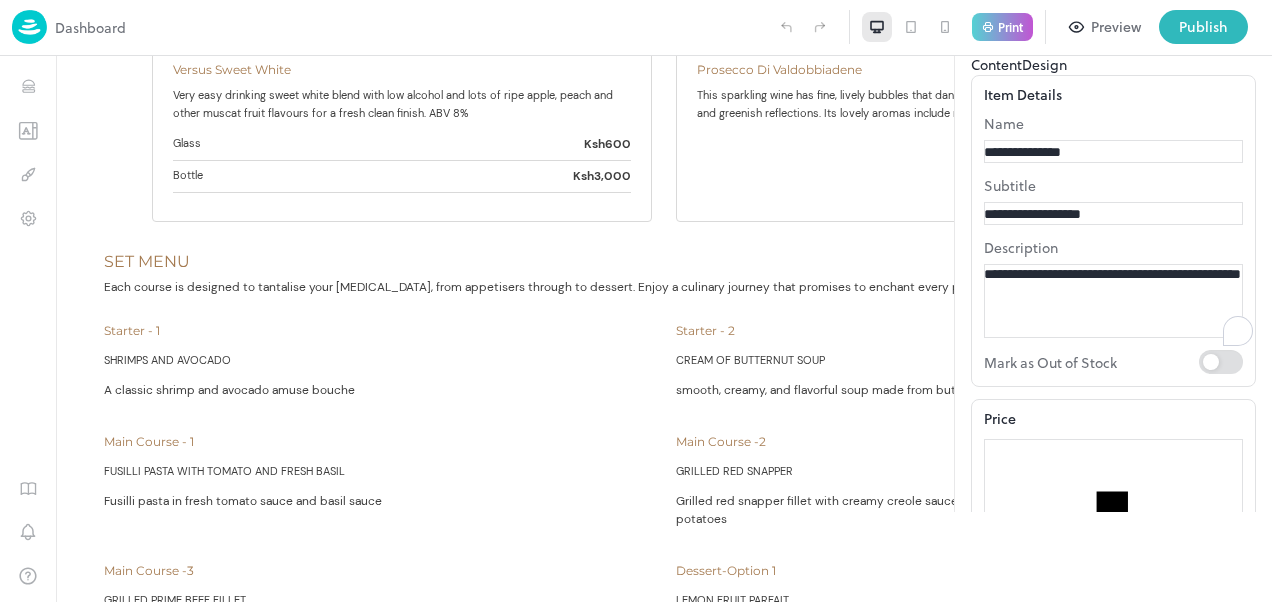 drag, startPoint x: 1078, startPoint y: 447, endPoint x: 953, endPoint y: 406, distance: 131.55228 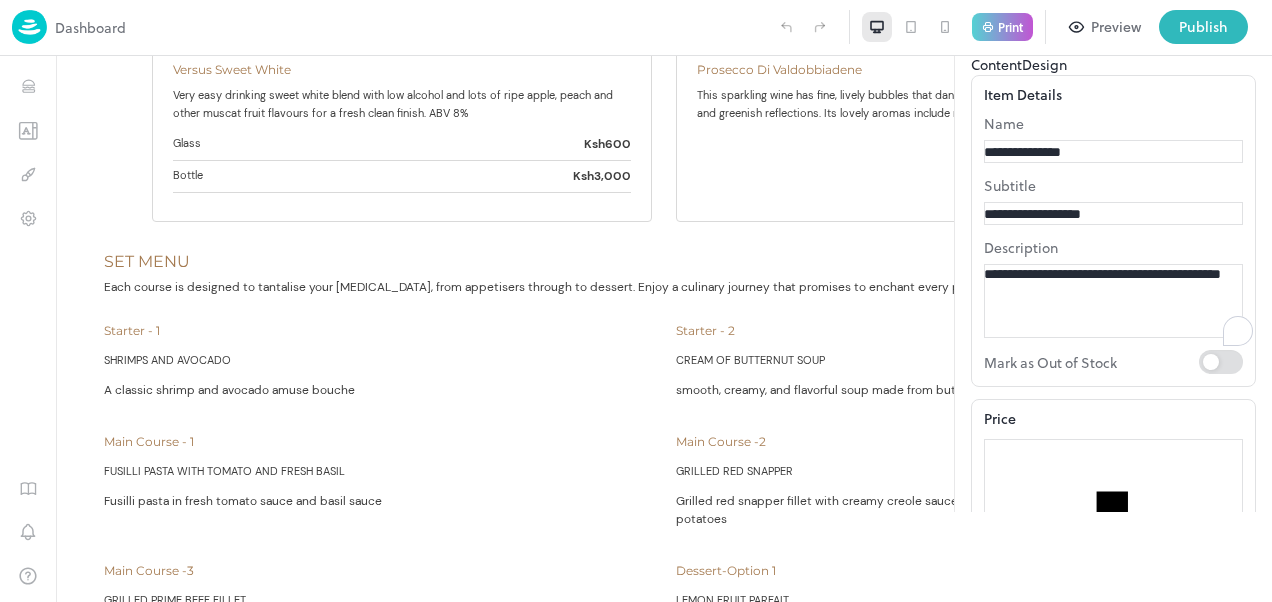 scroll, scrollTop: 200, scrollLeft: 0, axis: vertical 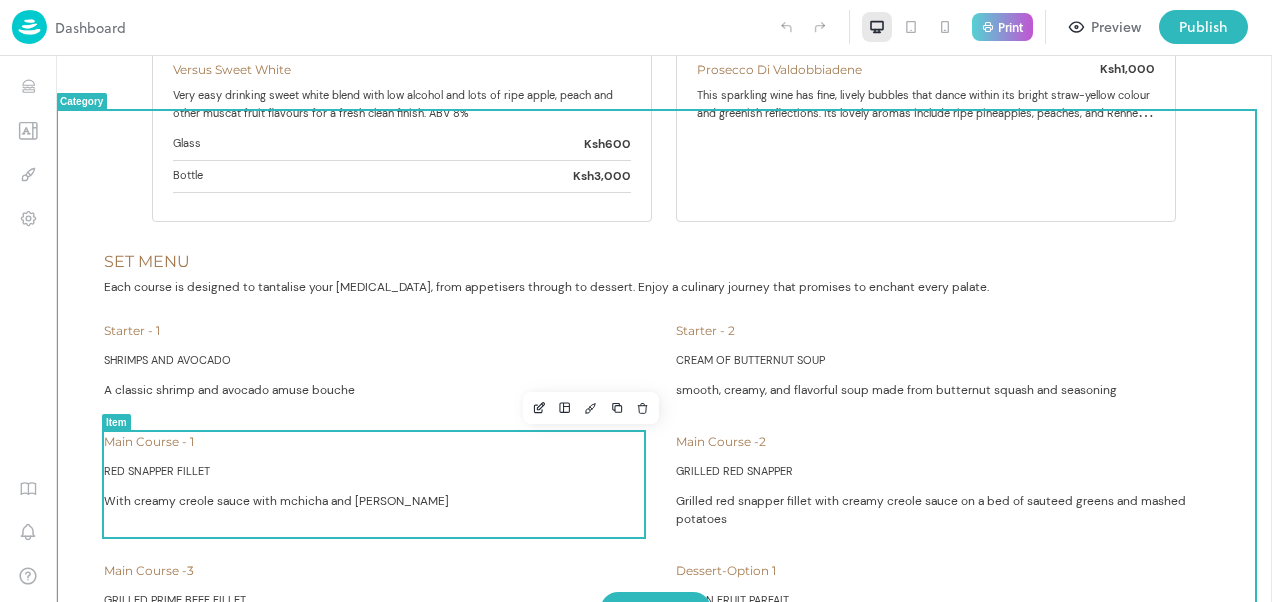 click on "Grilled prime beef fillet served with grilled vegetables, carrot and ginger puree and mushroom sauce" at bounding box center [366, 639] 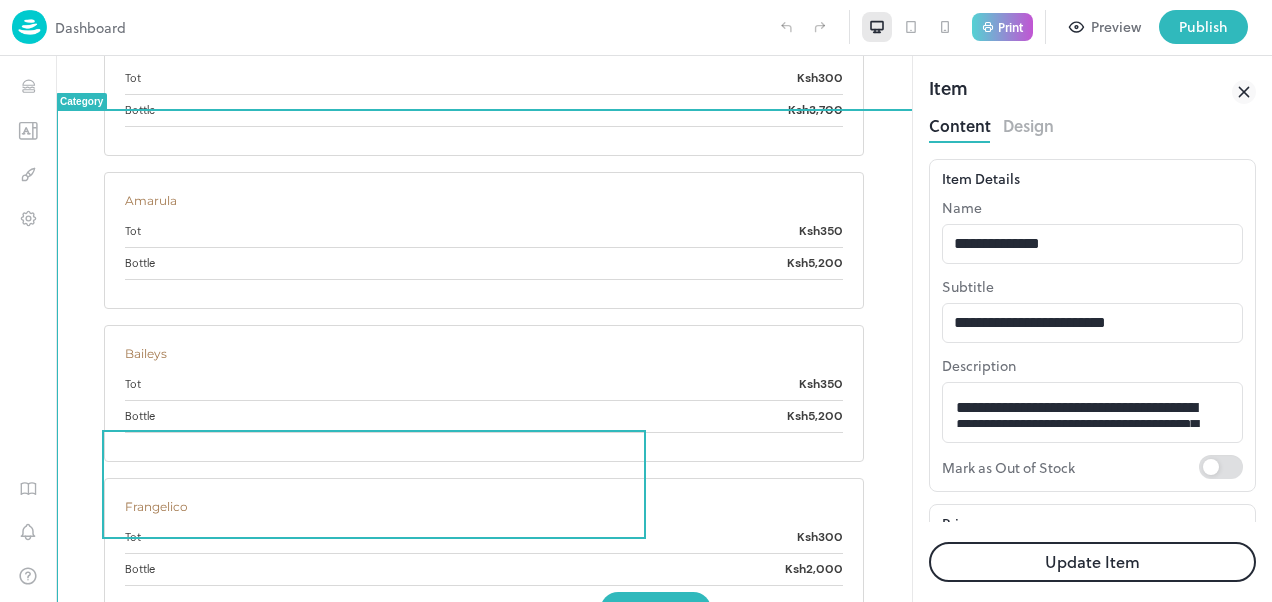 scroll, scrollTop: 0, scrollLeft: 0, axis: both 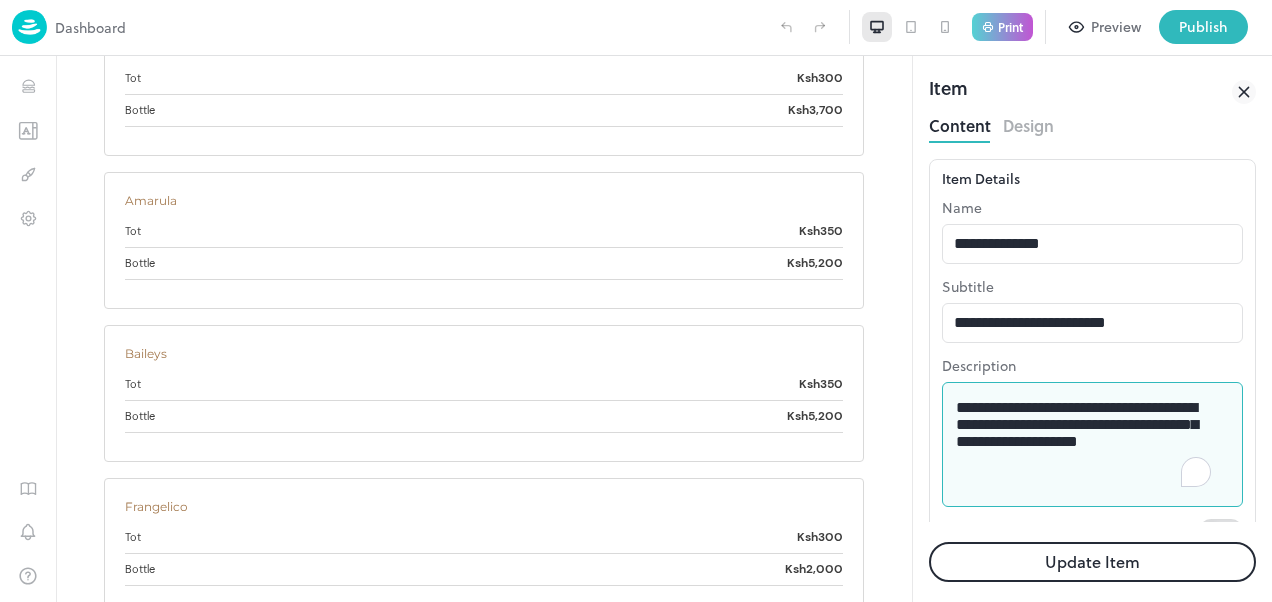 drag, startPoint x: 994, startPoint y: 485, endPoint x: 958, endPoint y: 463, distance: 42.190044 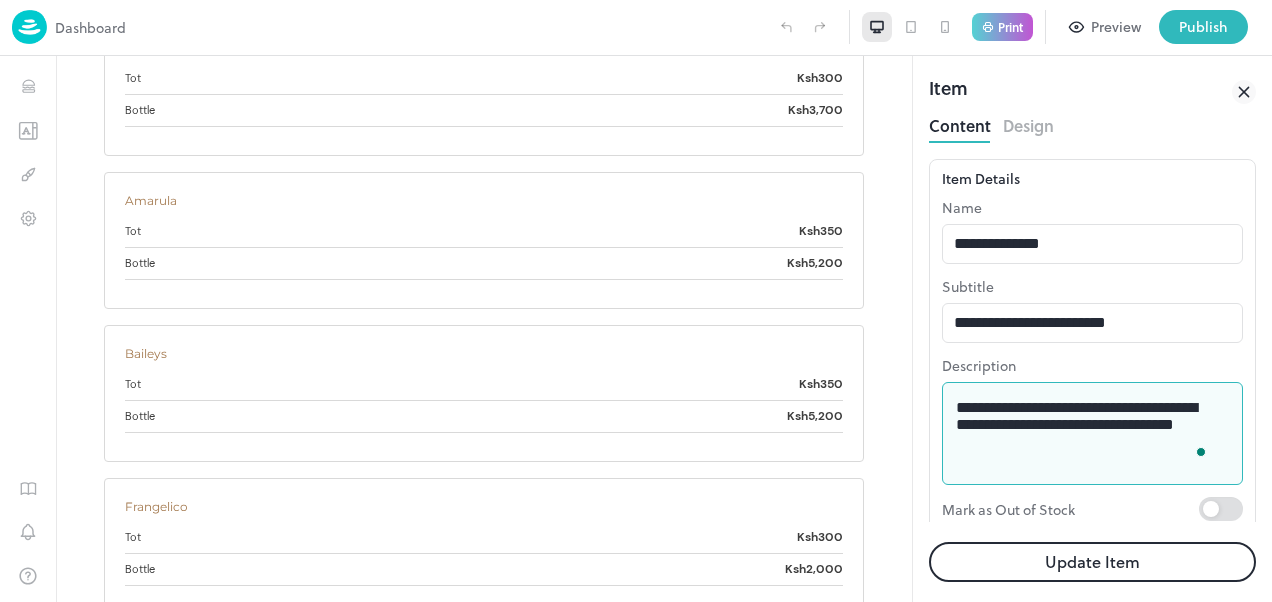 type on "**********" 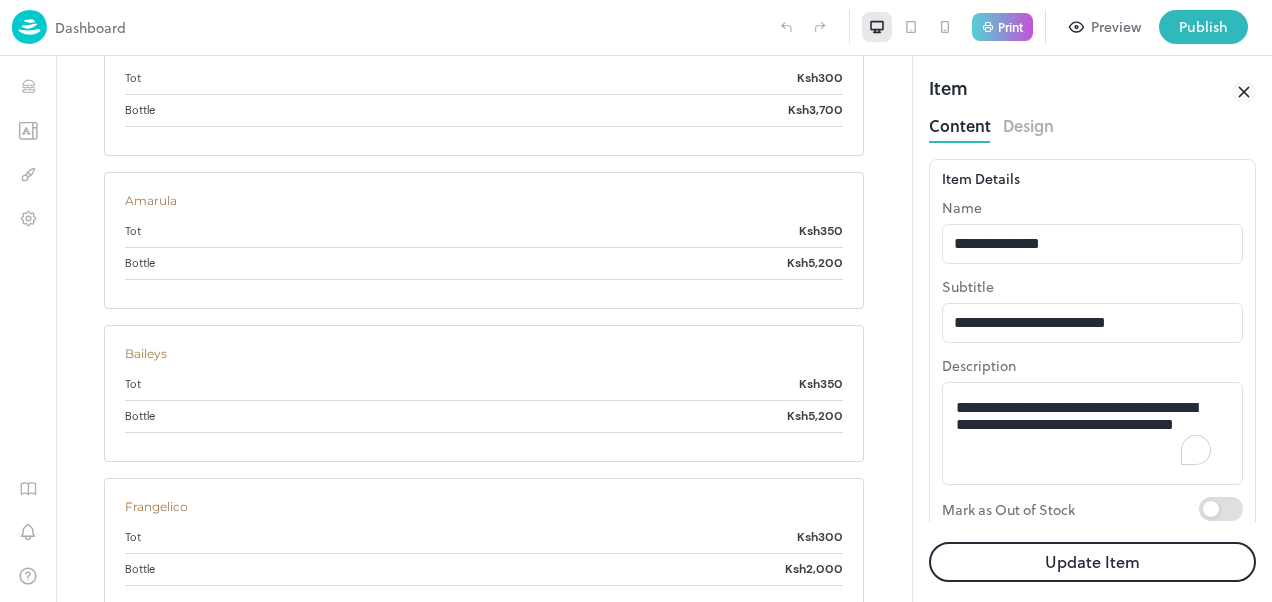 click on "Update Item" at bounding box center (1092, 562) 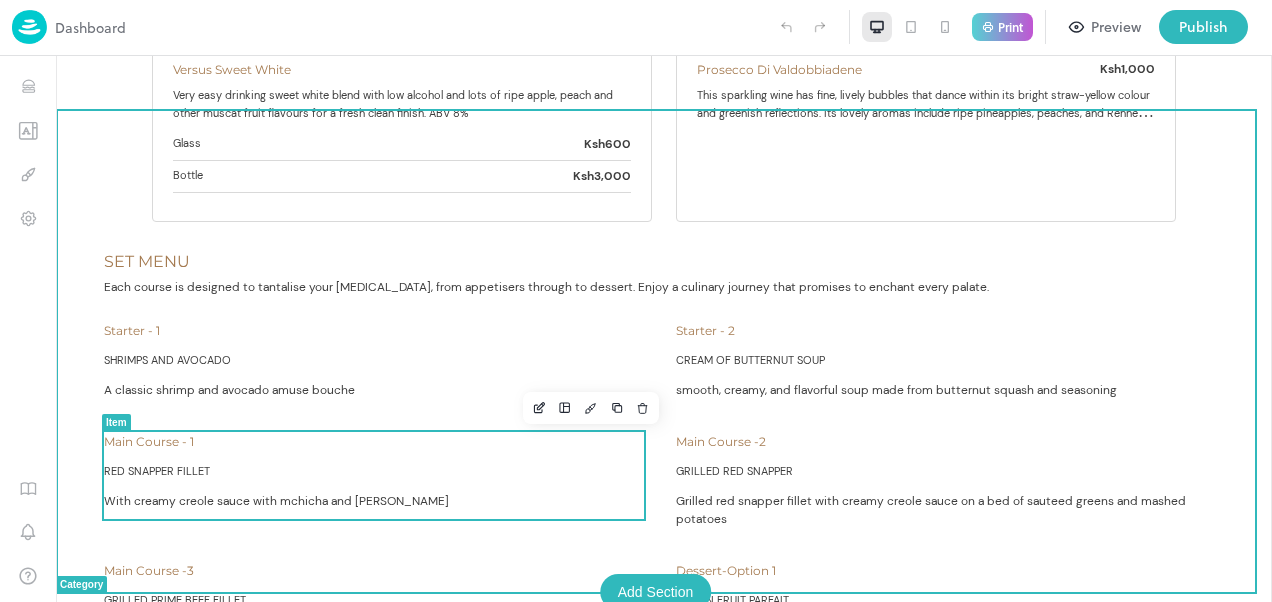 scroll, scrollTop: 21287, scrollLeft: 0, axis: vertical 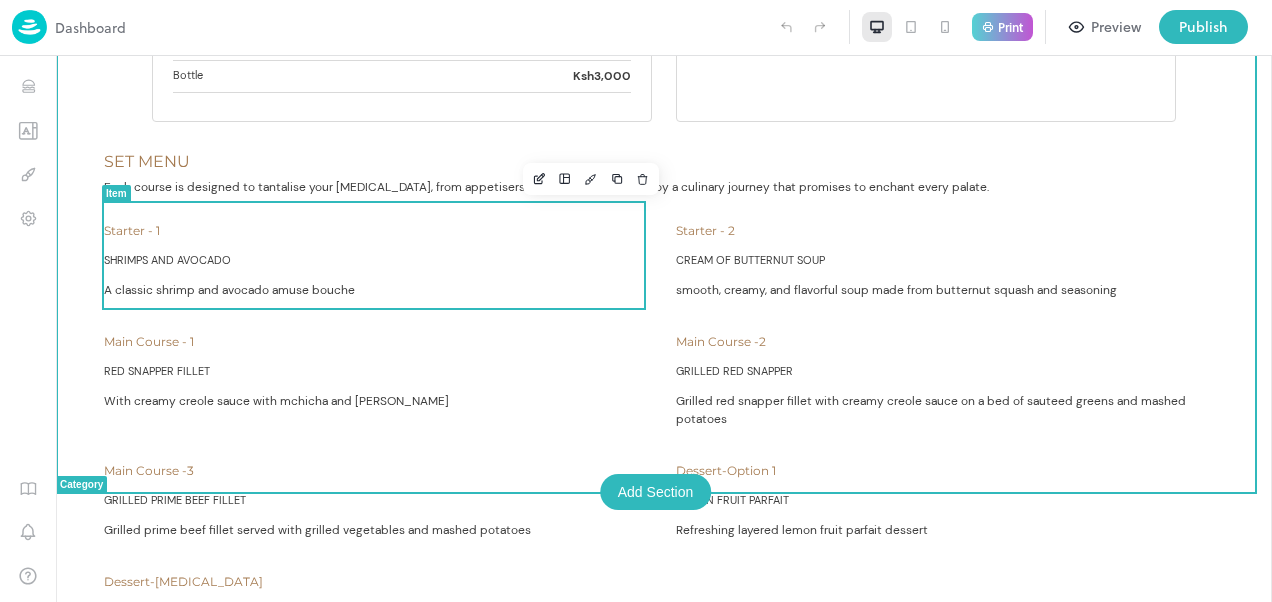 click on "Main Course - 1  RED SNAPPER FILLET With creamy creole sauce with [PERSON_NAME] and [PERSON_NAME]" at bounding box center [378, 377] 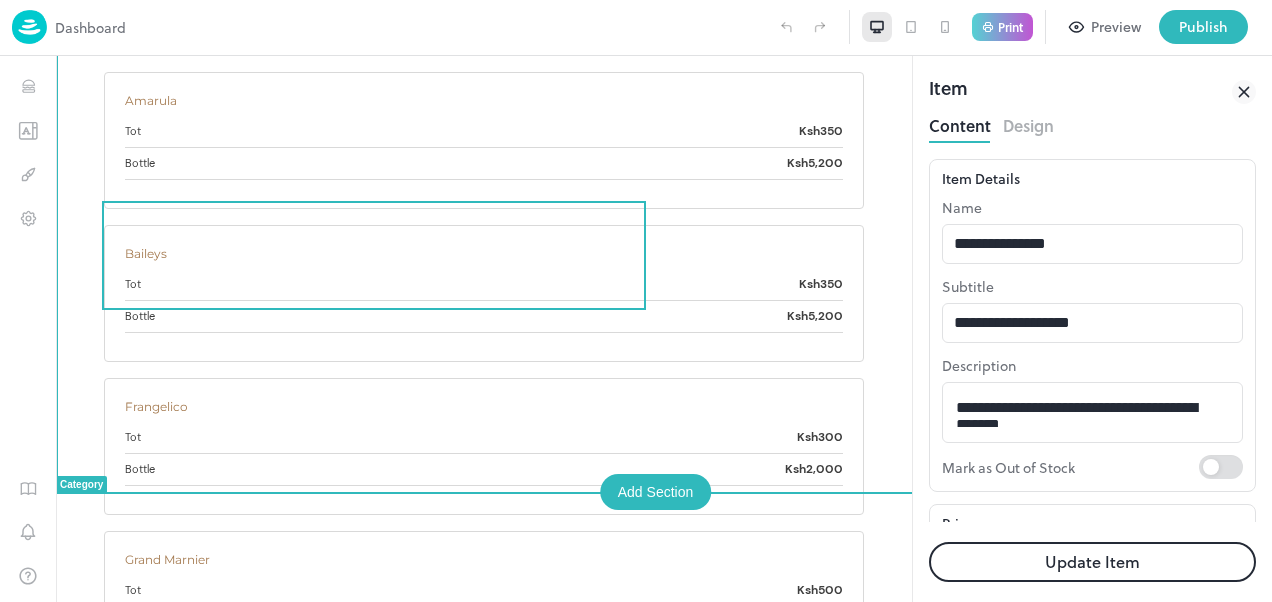 scroll, scrollTop: 0, scrollLeft: 0, axis: both 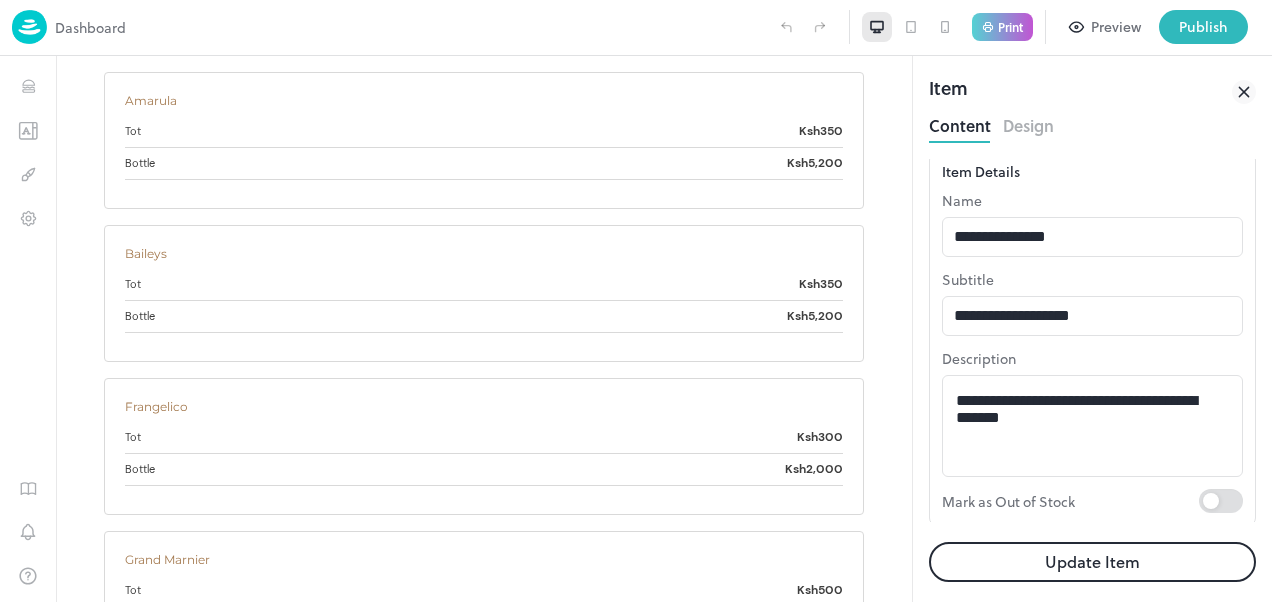 click on "Update Item" at bounding box center [1092, 562] 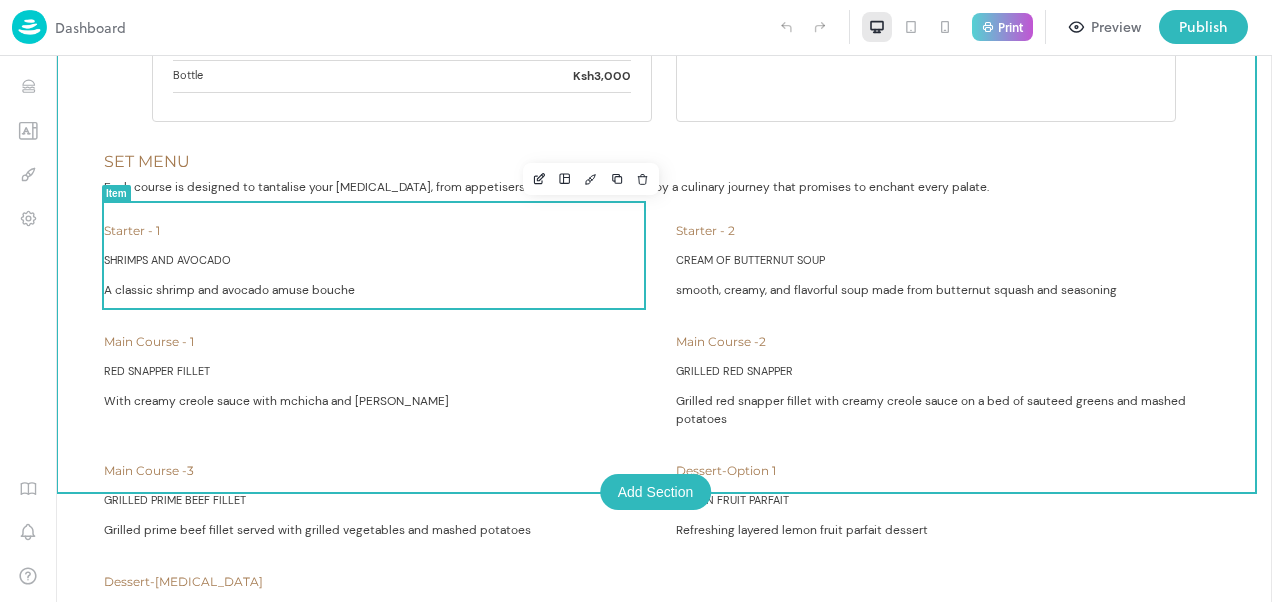 scroll, scrollTop: 21218, scrollLeft: 0, axis: vertical 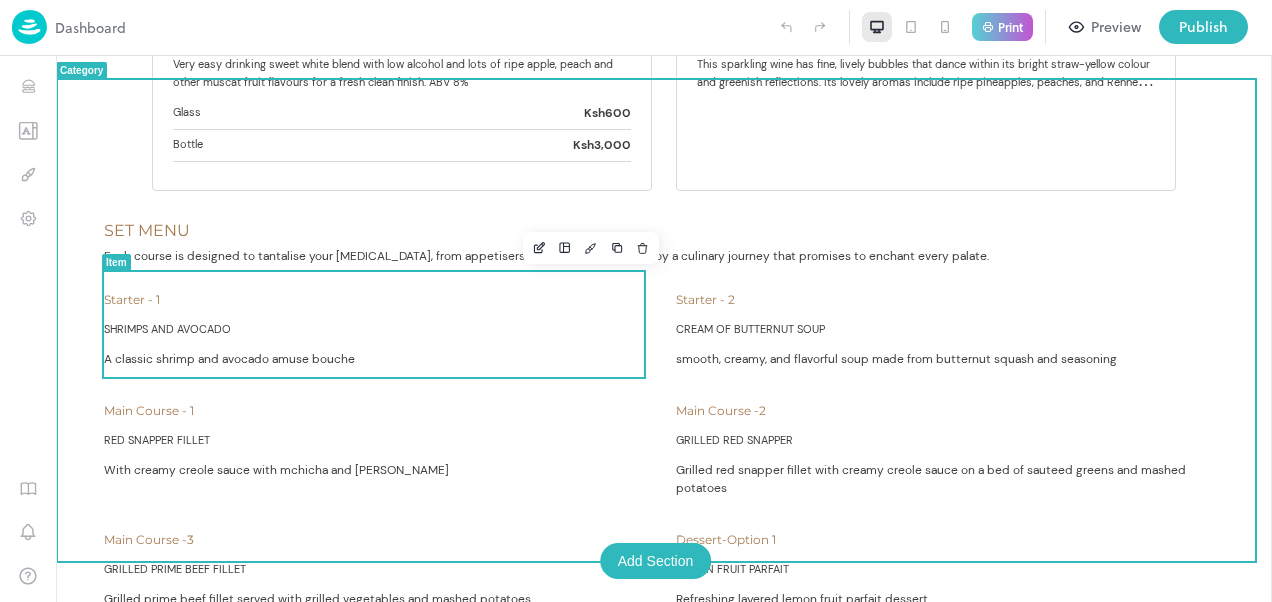 click on "With creamy creole sauce with mchicha and [PERSON_NAME]" at bounding box center [276, 470] 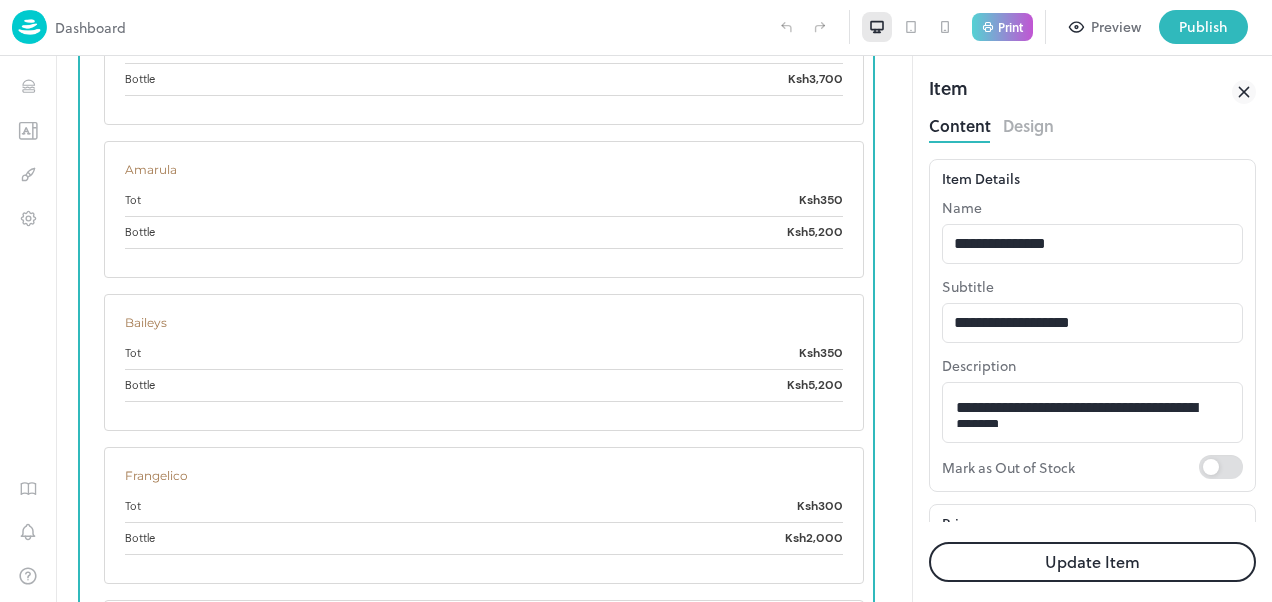 scroll, scrollTop: 0, scrollLeft: 0, axis: both 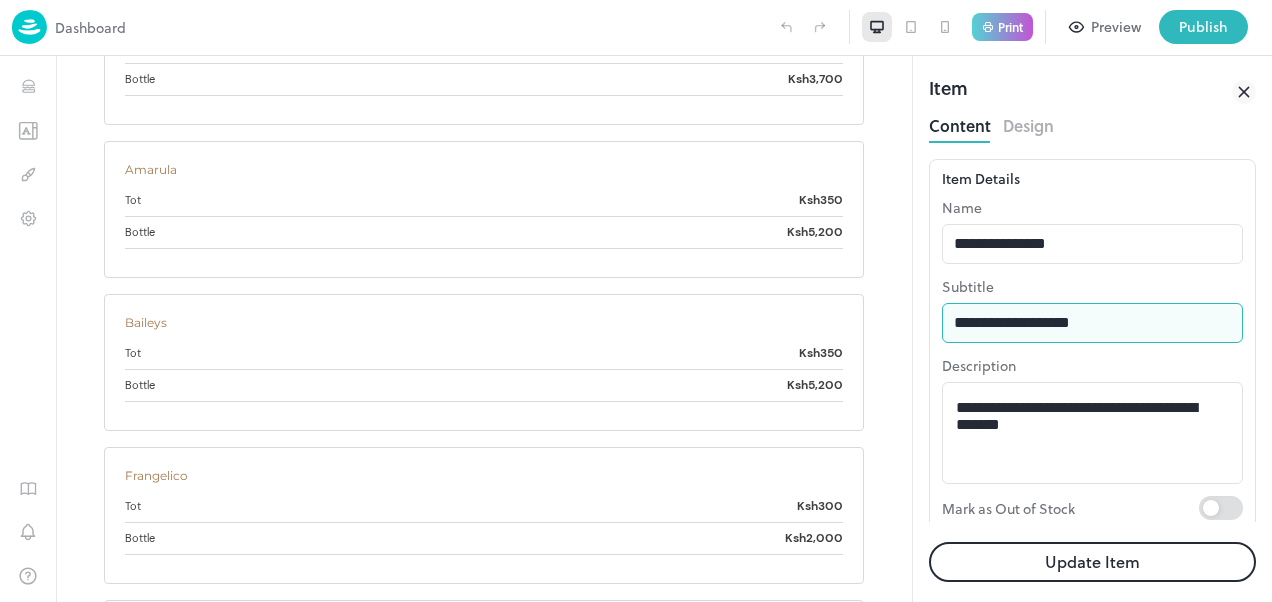 click on "**********" at bounding box center (1092, 323) 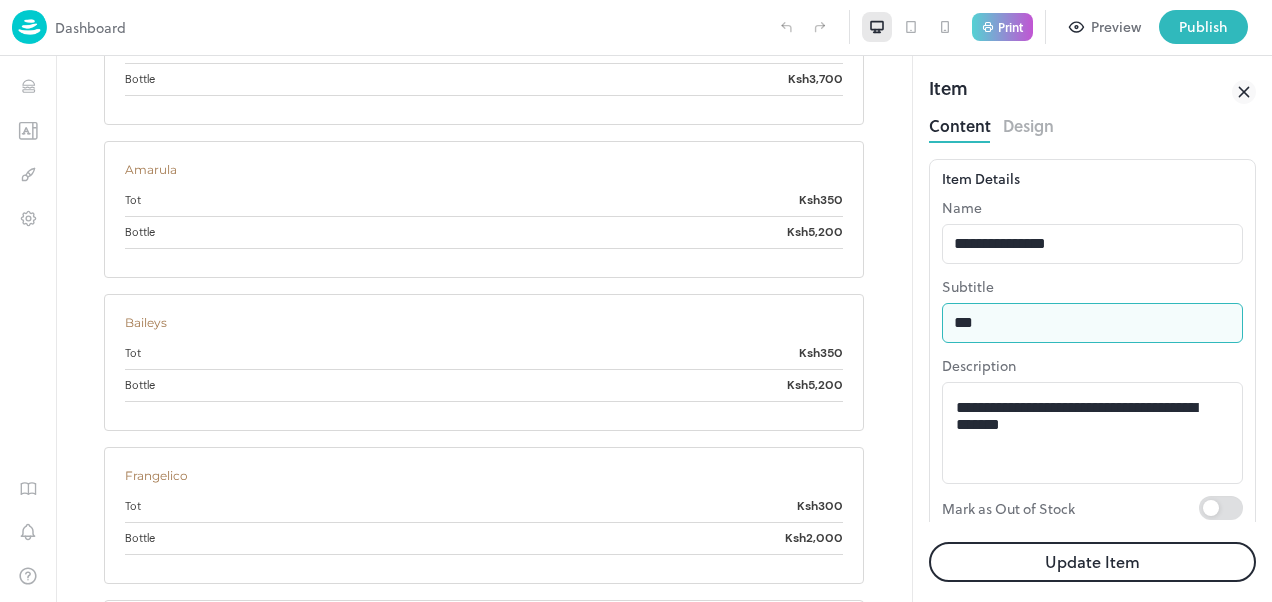type on "*" 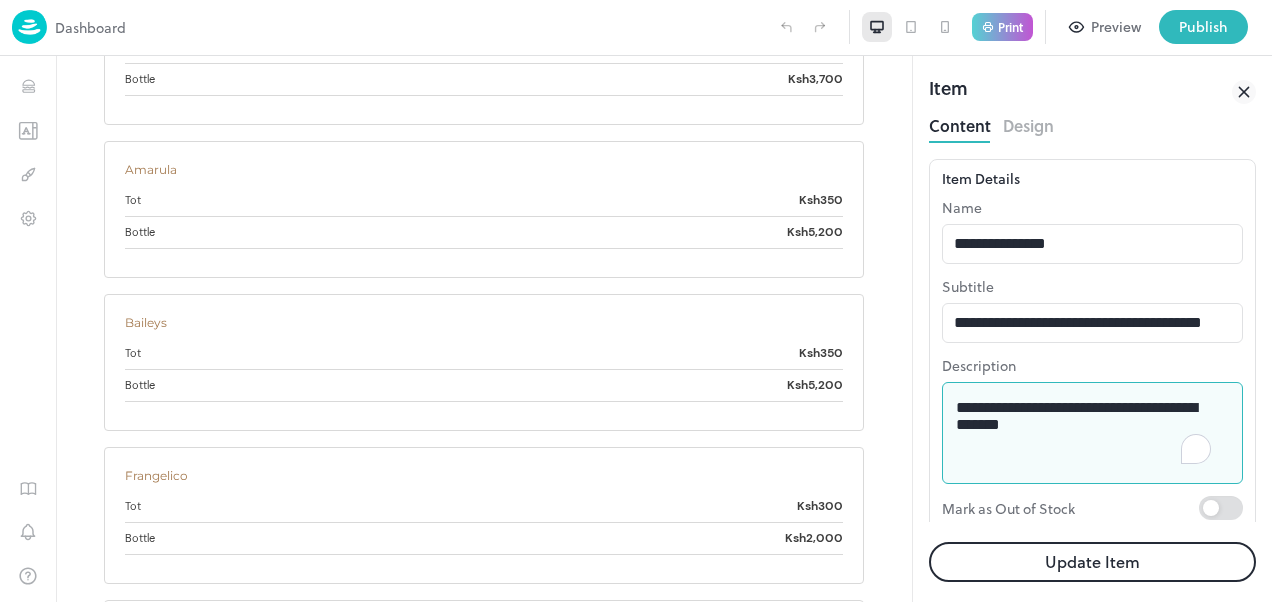 drag, startPoint x: 1066, startPoint y: 440, endPoint x: 957, endPoint y: 424, distance: 110.16805 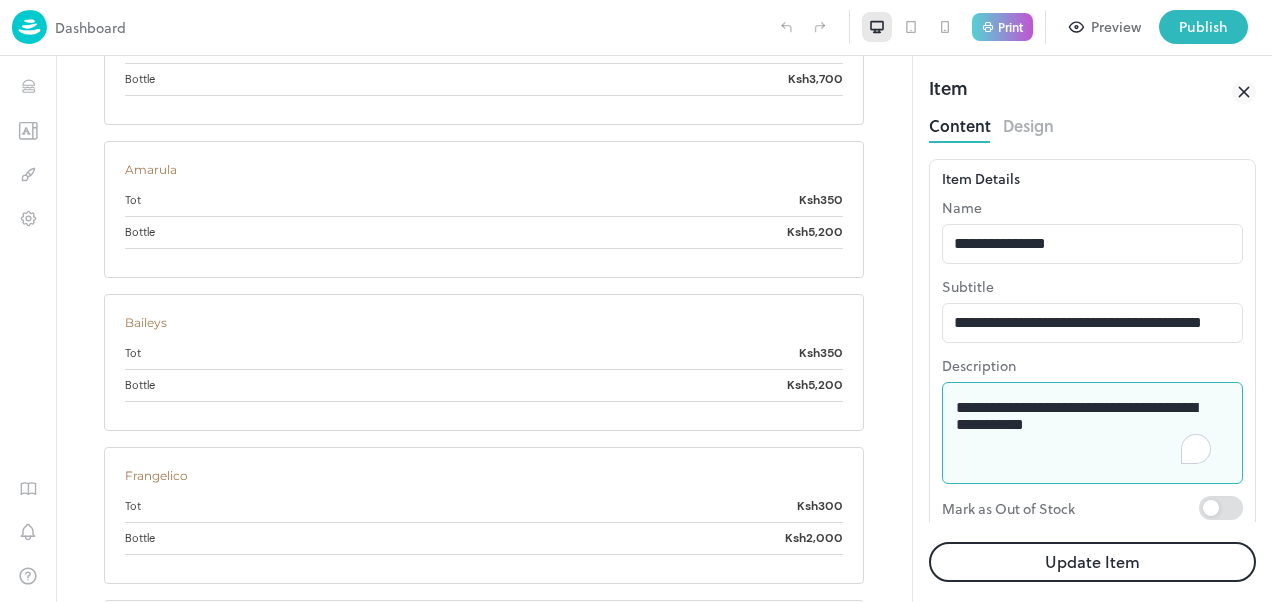 type on "**********" 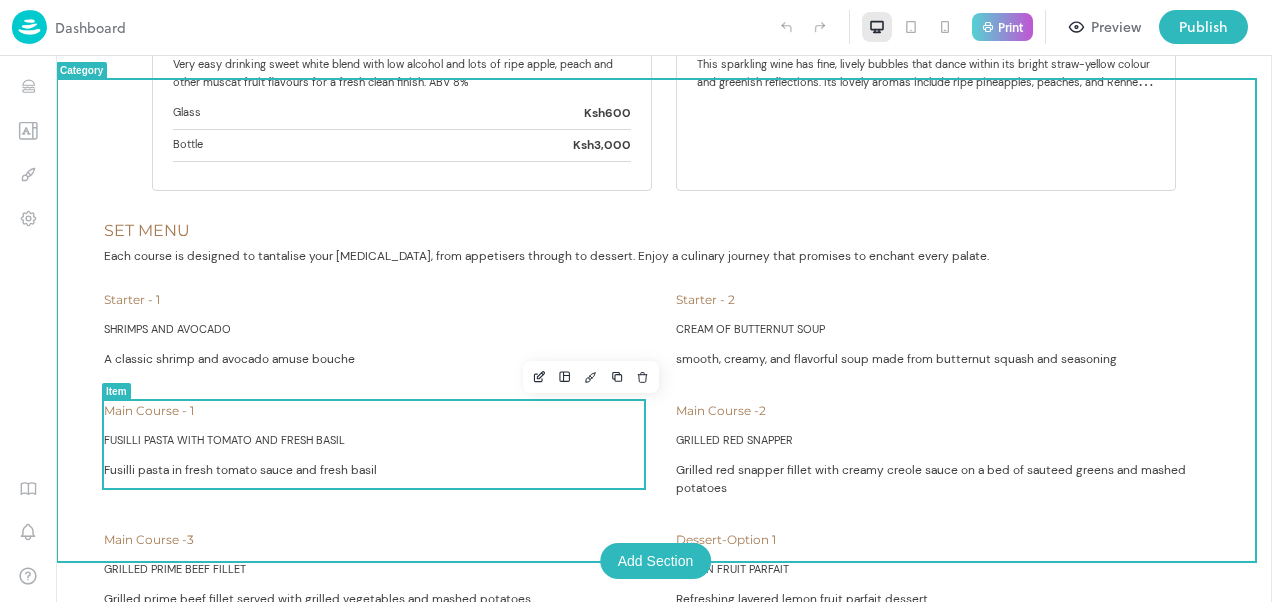 scroll, scrollTop: 21418, scrollLeft: 0, axis: vertical 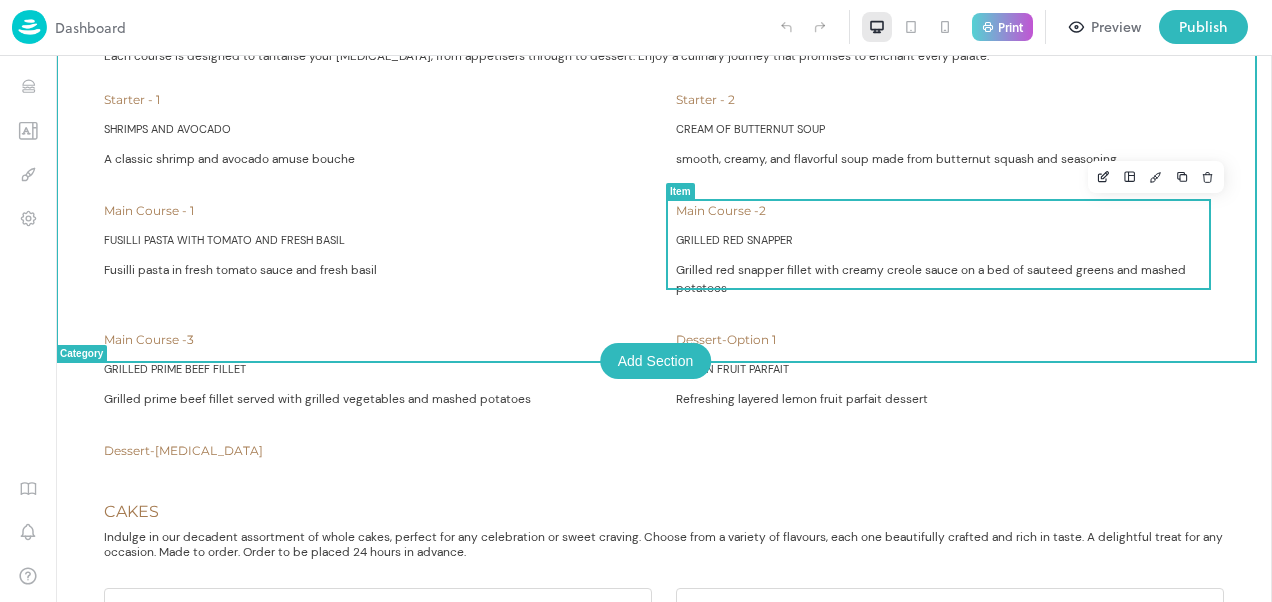click on "Dessert-Option 1 LEMON FRUIT PARFAIT Refreshing layered lemon fruit parfait dessert" at bounding box center (950, 375) 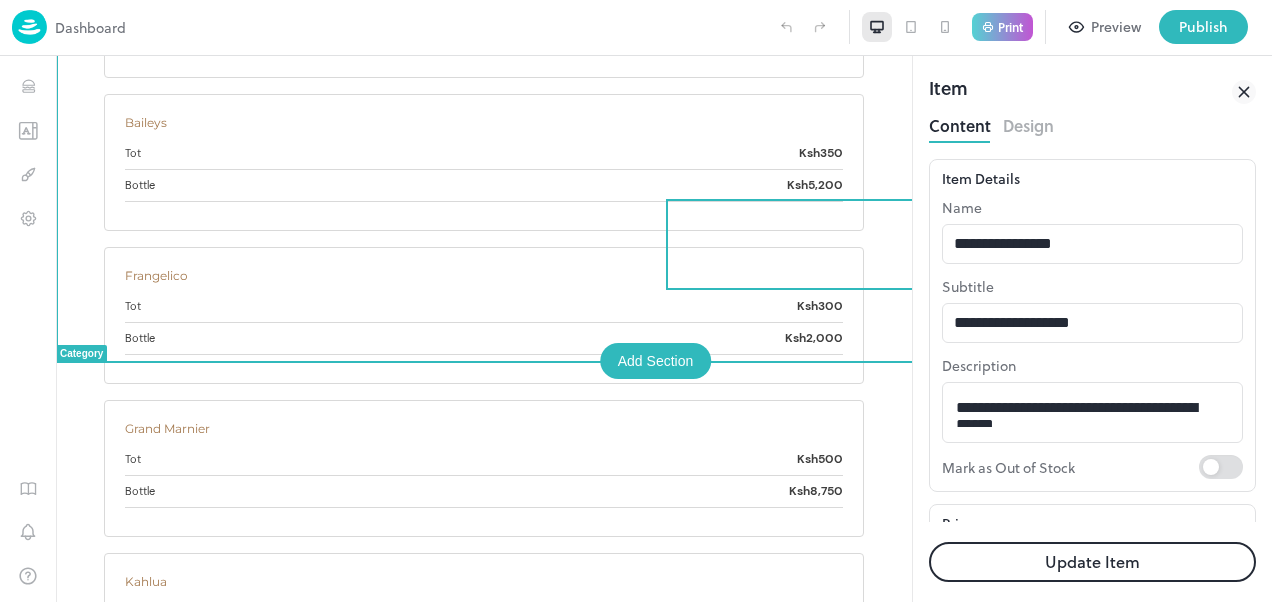 scroll, scrollTop: 0, scrollLeft: 0, axis: both 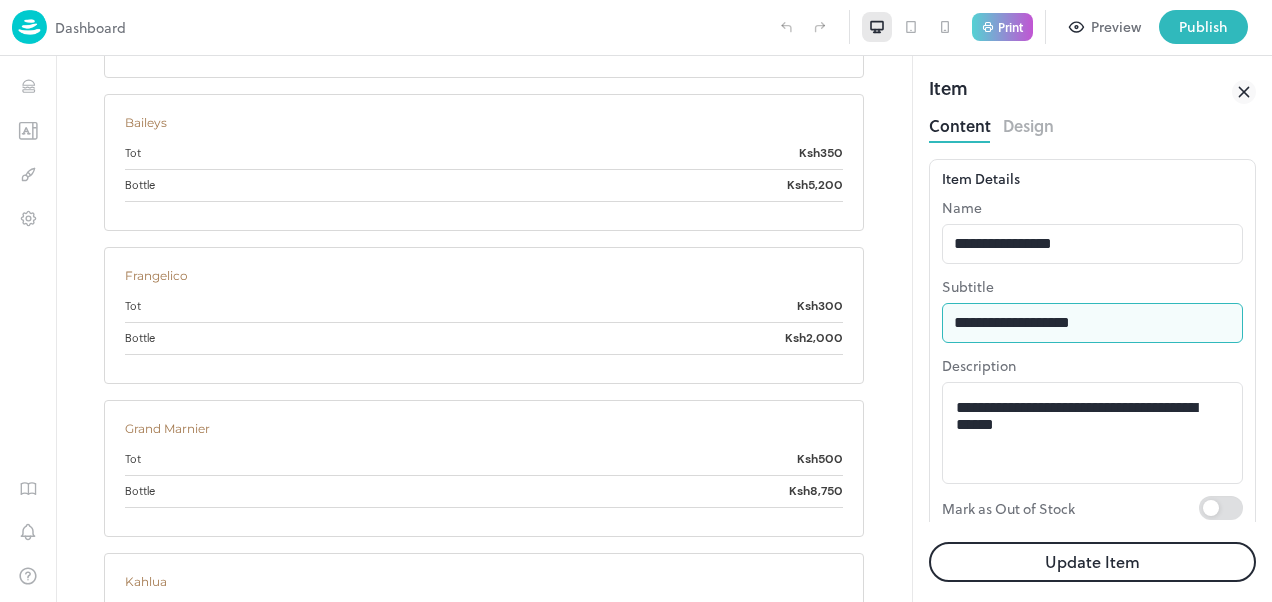 click on "**********" at bounding box center [1092, 323] 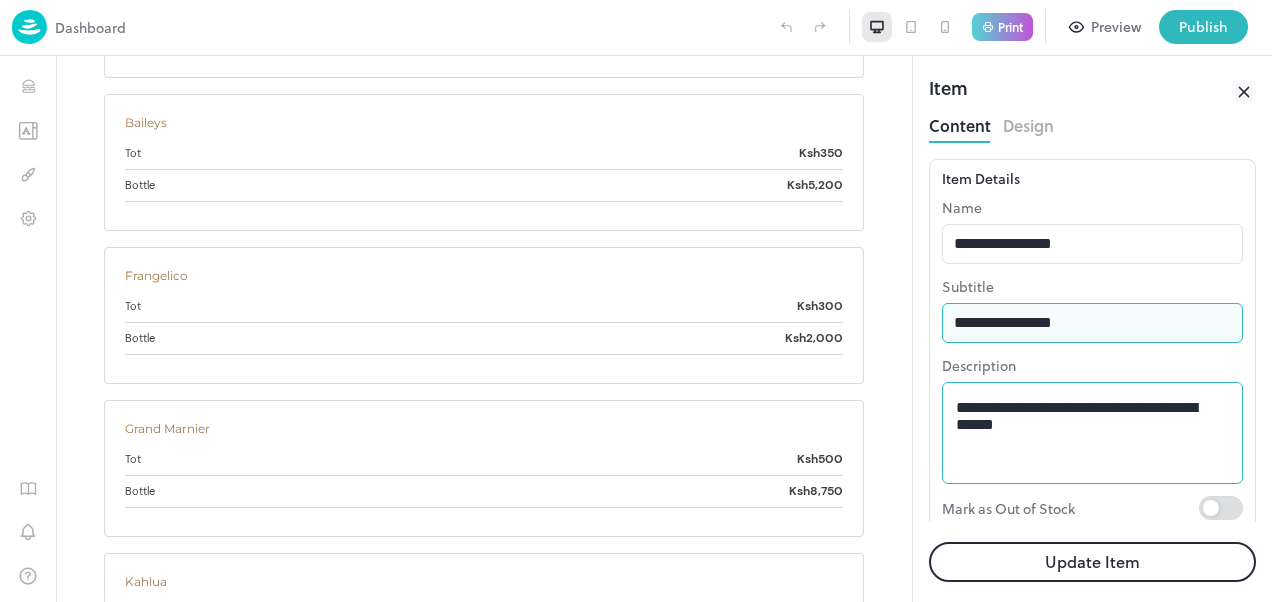 type on "**********" 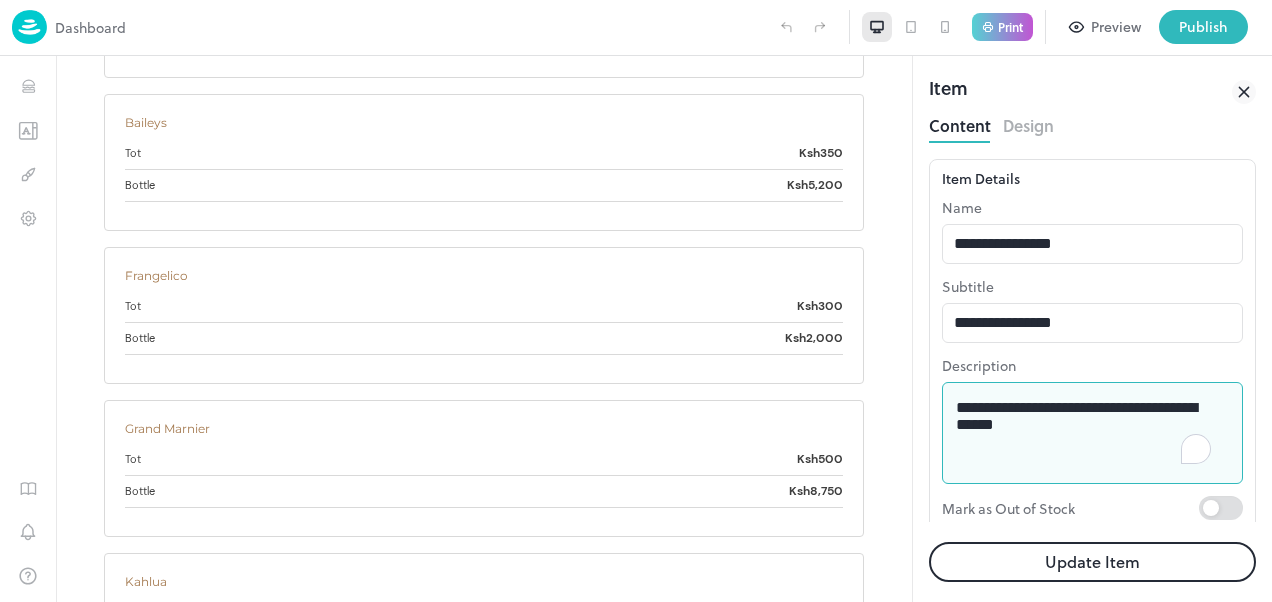 drag, startPoint x: 1064, startPoint y: 433, endPoint x: 952, endPoint y: 416, distance: 113.28283 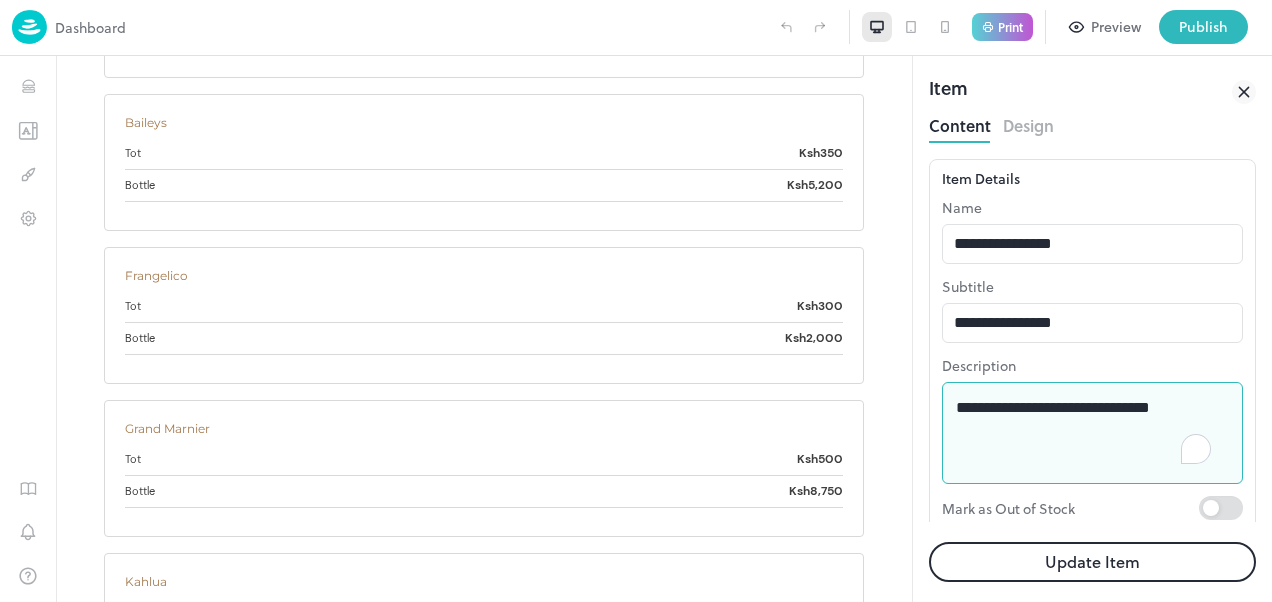 type on "**********" 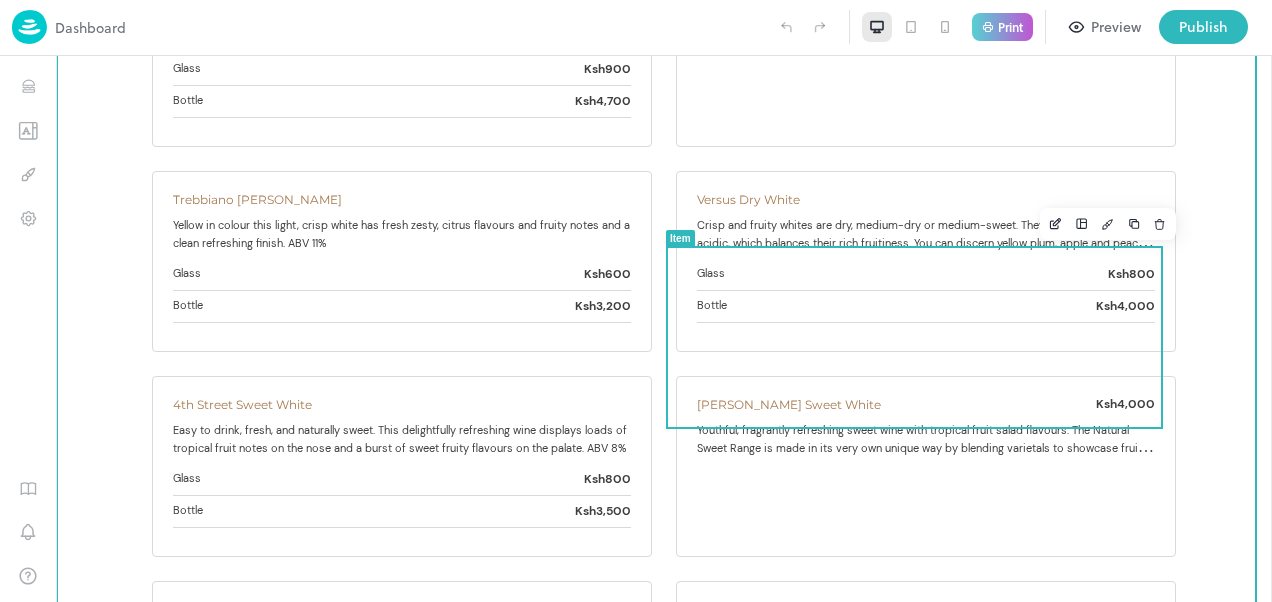 scroll, scrollTop: 20852, scrollLeft: 0, axis: vertical 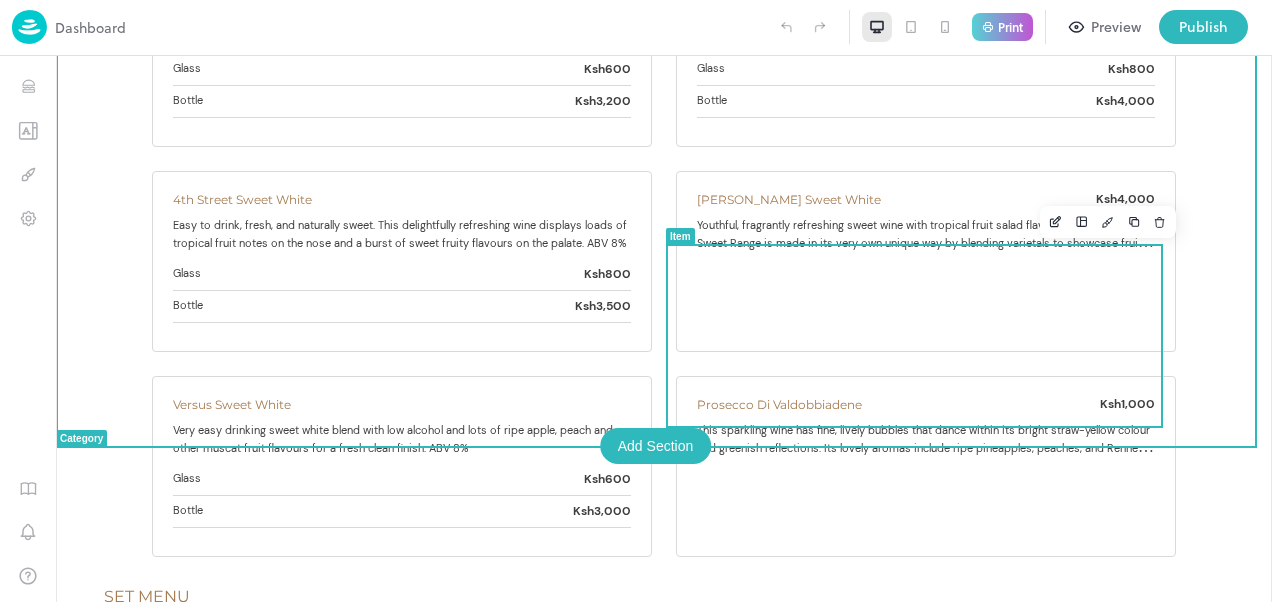 click on "Ksh1,000" at bounding box center [1010, 404] 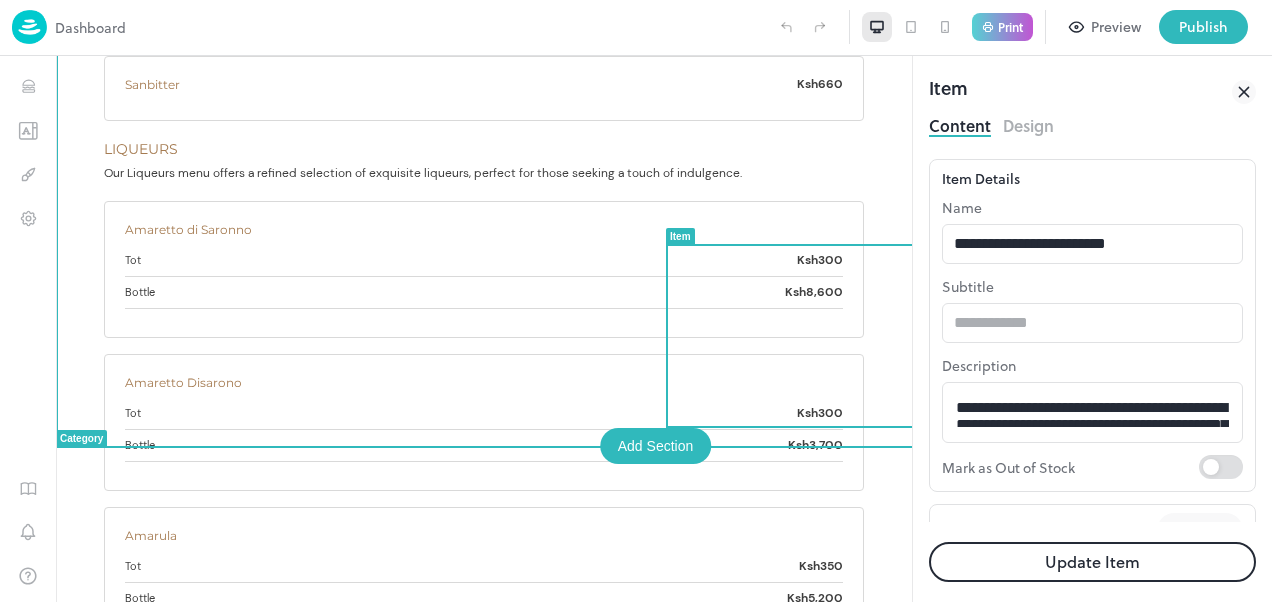 type on "*****" 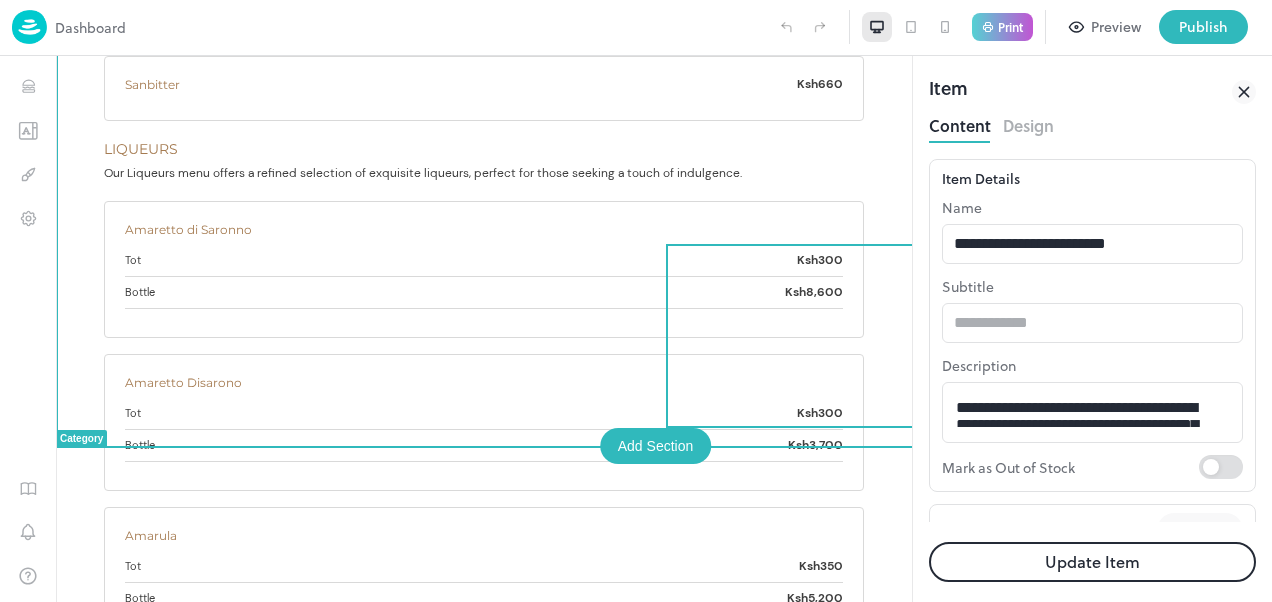 scroll, scrollTop: 0, scrollLeft: 0, axis: both 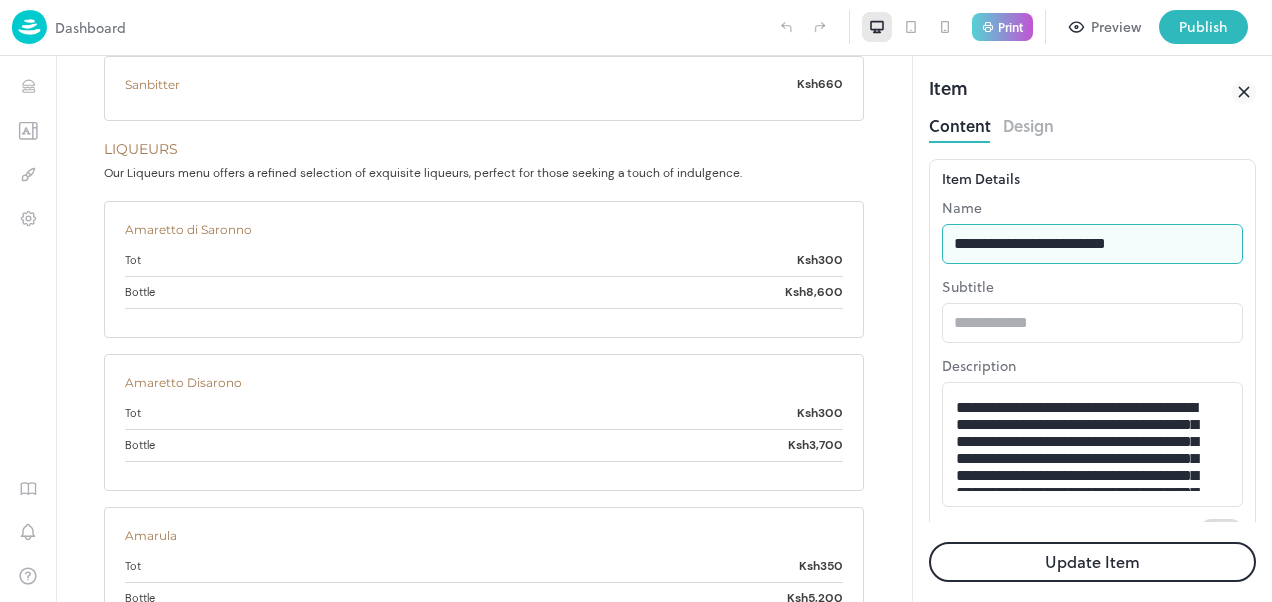 click on "**********" at bounding box center [1092, 244] 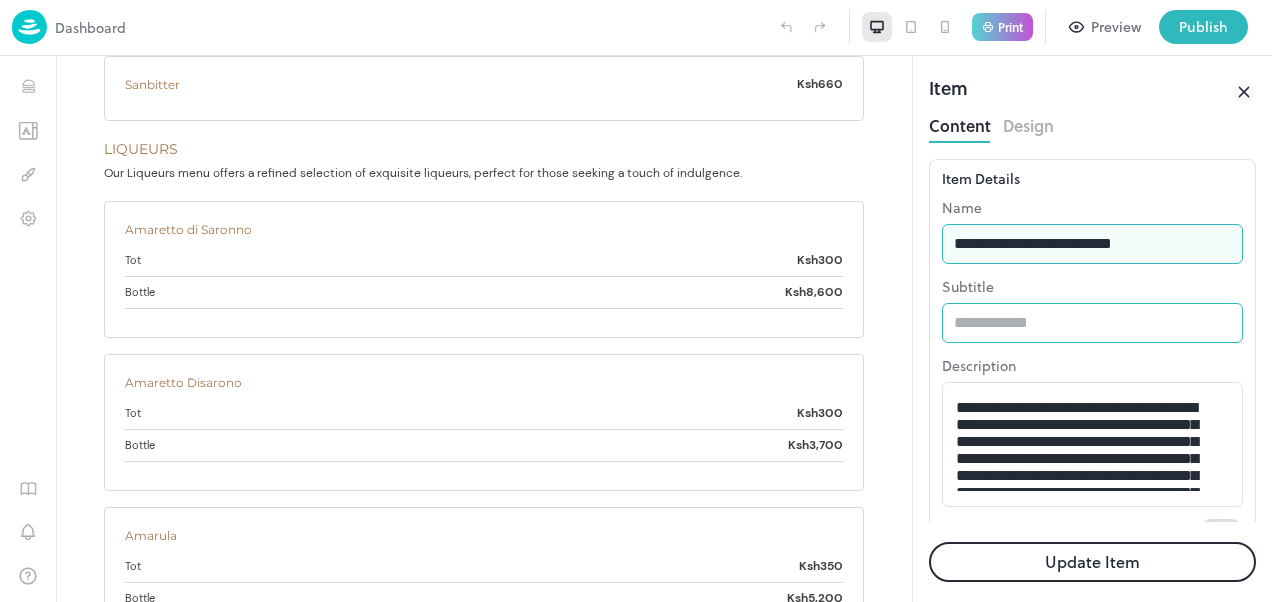 type on "**********" 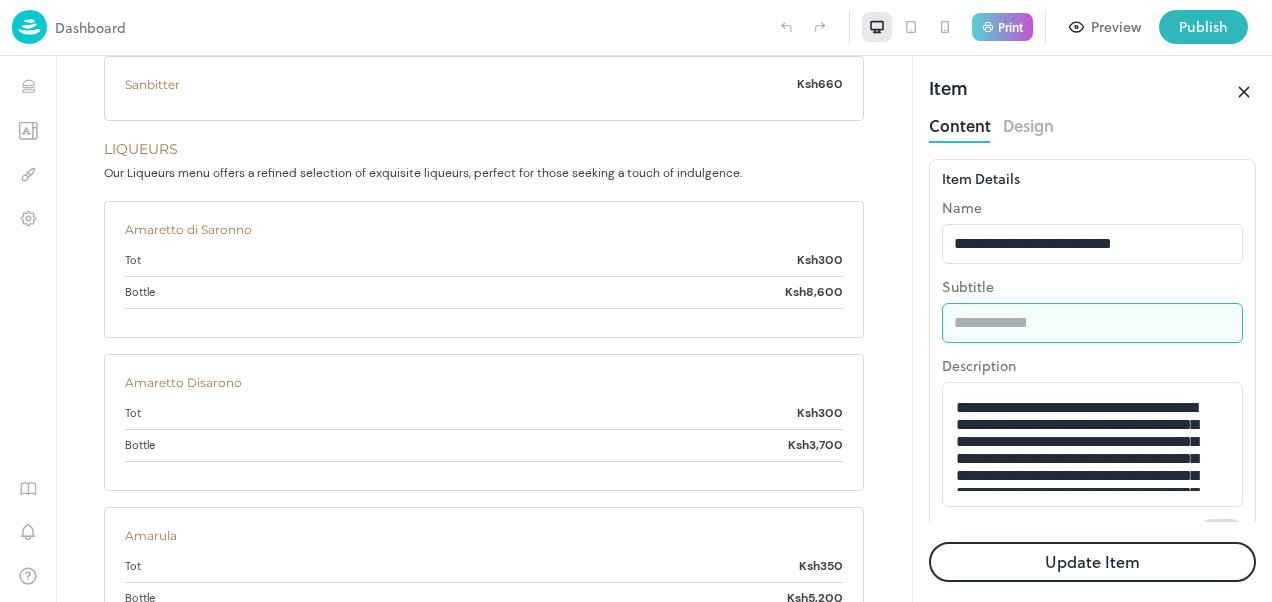 click at bounding box center (1092, 323) 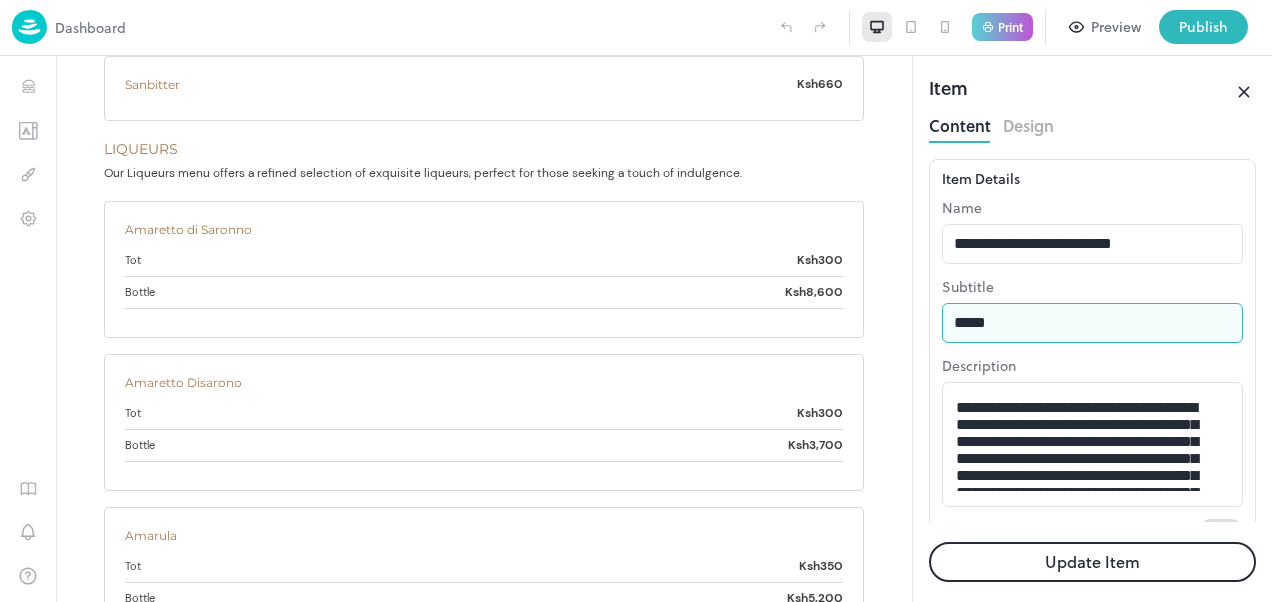 type on "*****" 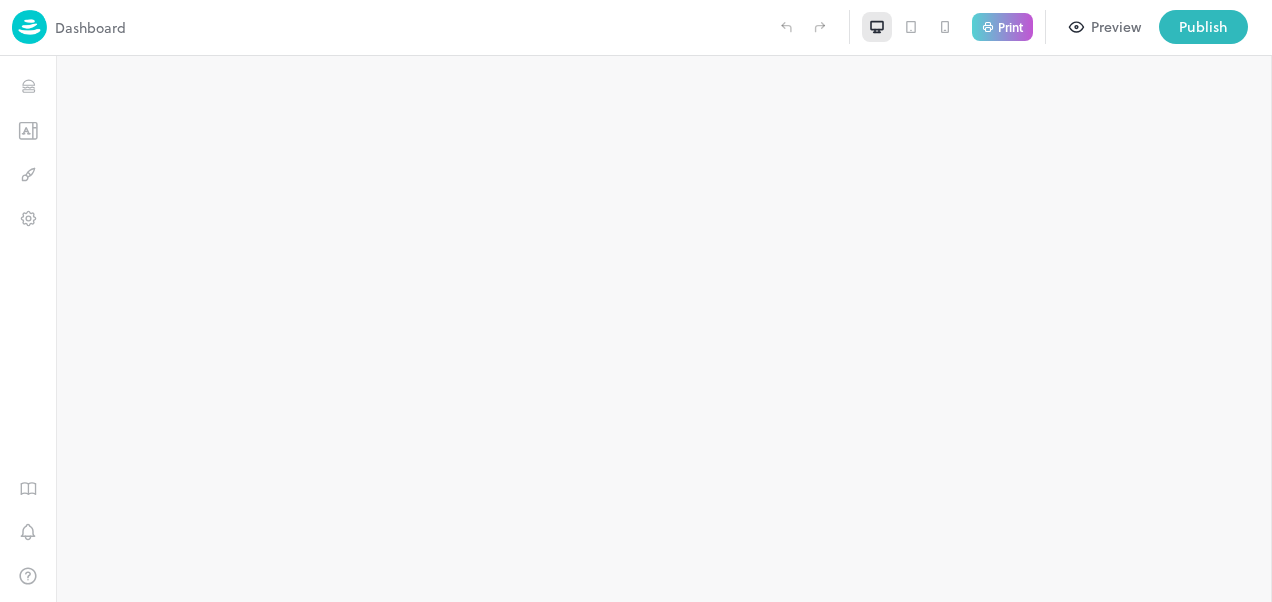 scroll, scrollTop: 0, scrollLeft: 0, axis: both 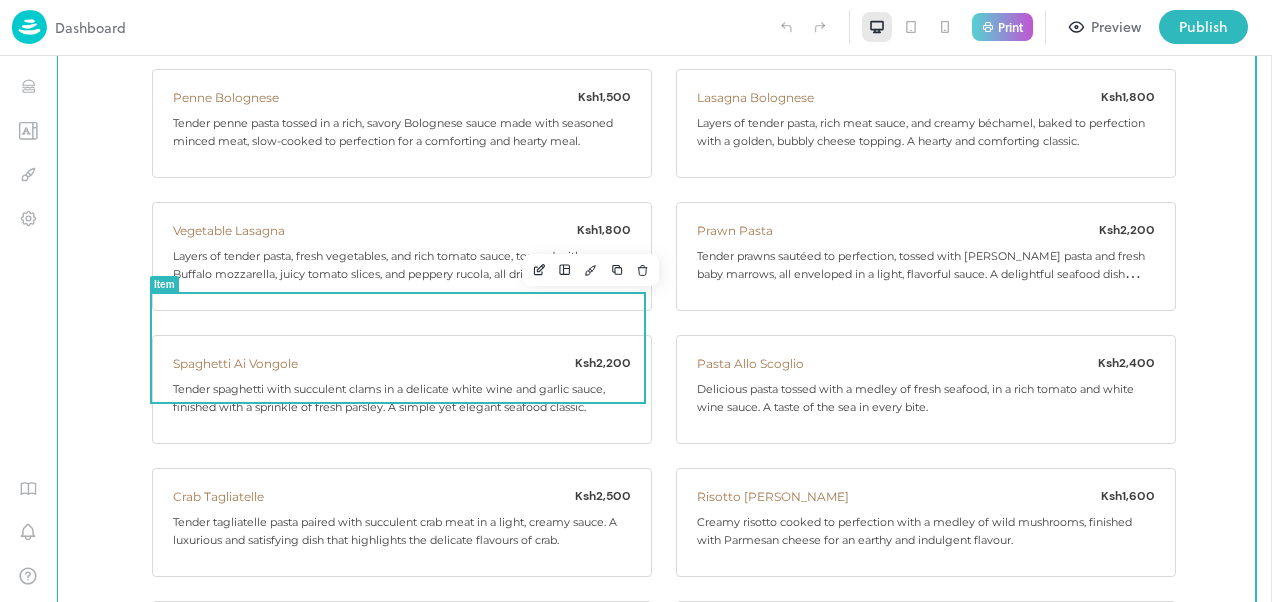 click on "Spaghetti Ai Vongole Ksh2,200 Tender spaghetti with succulent clams in a delicate white wine and garlic sauce, finished with a sprinkle of fresh parsley. A simple yet elegant seafood classic." at bounding box center (402, 389) 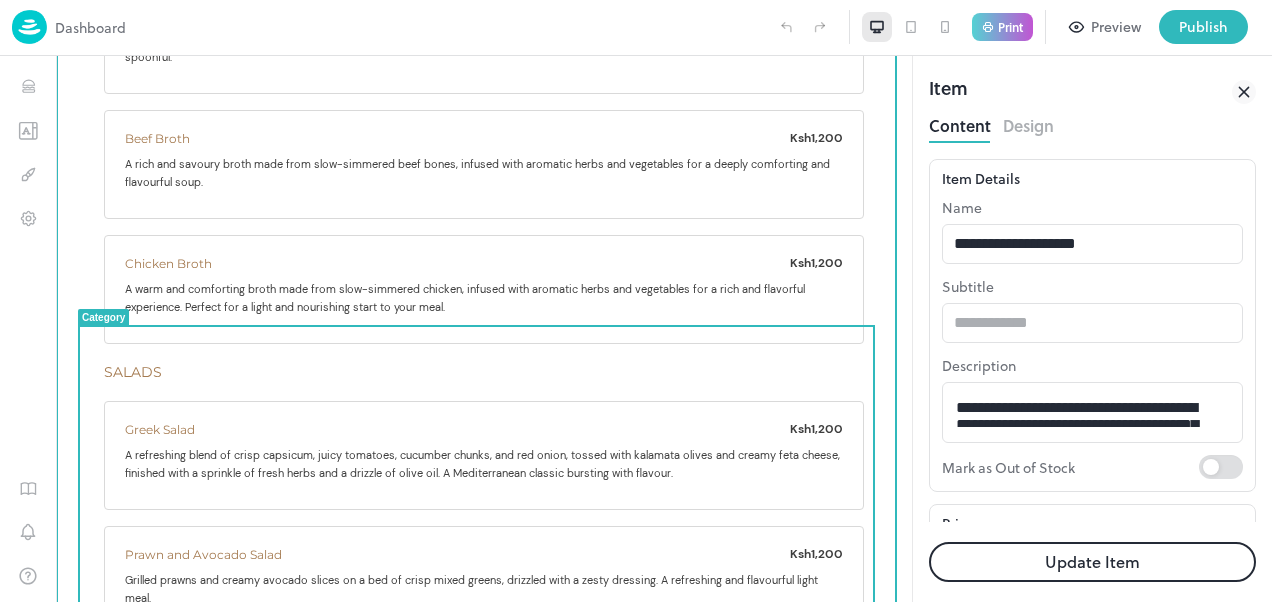 scroll, scrollTop: 0, scrollLeft: 0, axis: both 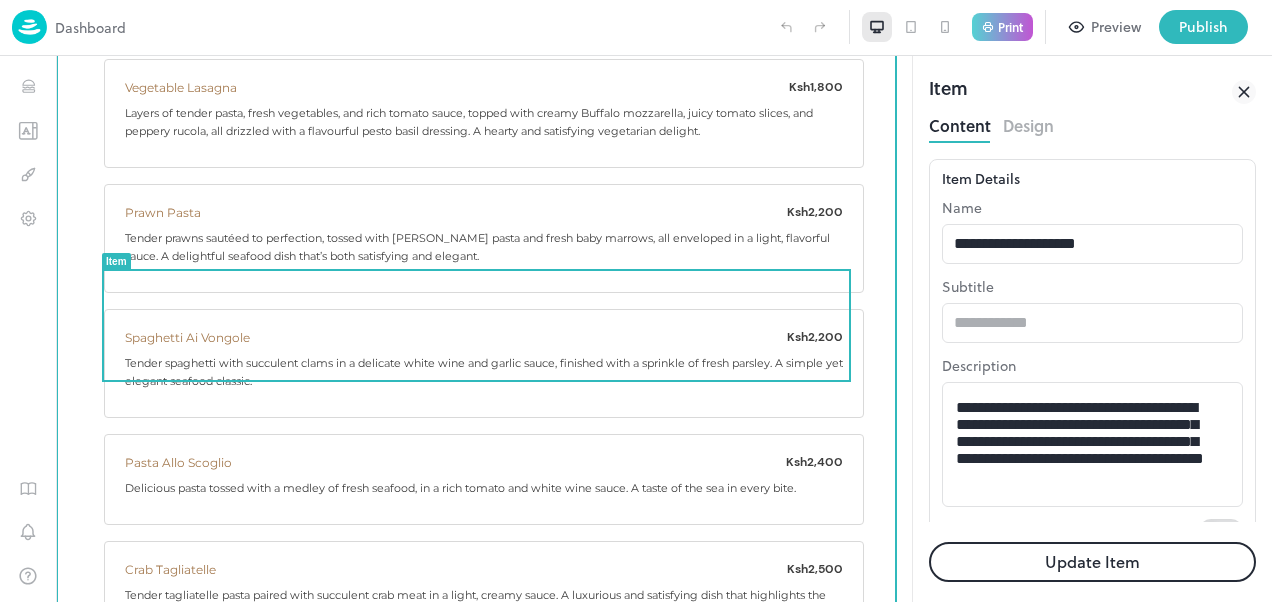 click on "Spaghetti Ai Vongole" at bounding box center [187, 337] 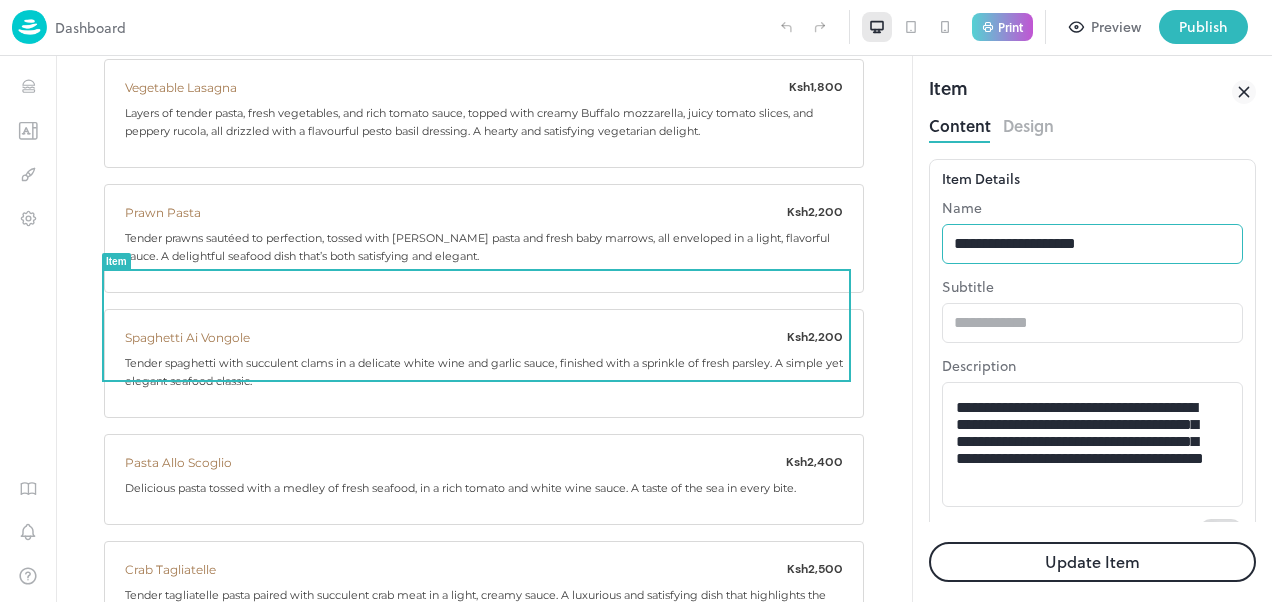 click on "**********" at bounding box center [1092, 244] 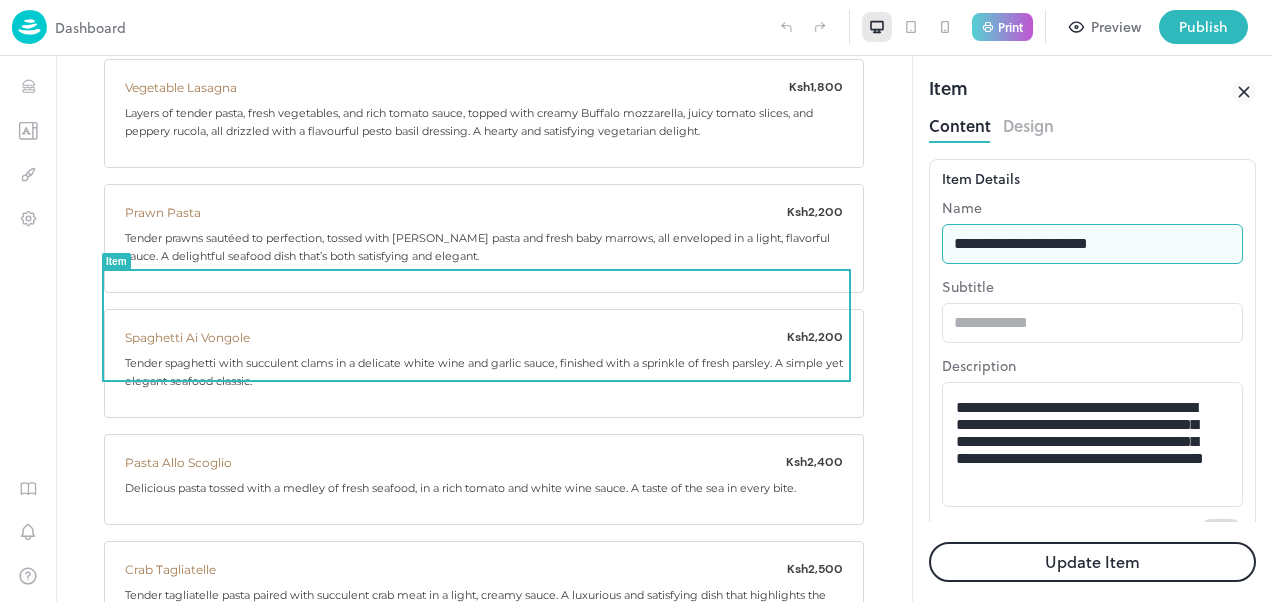 type on "**********" 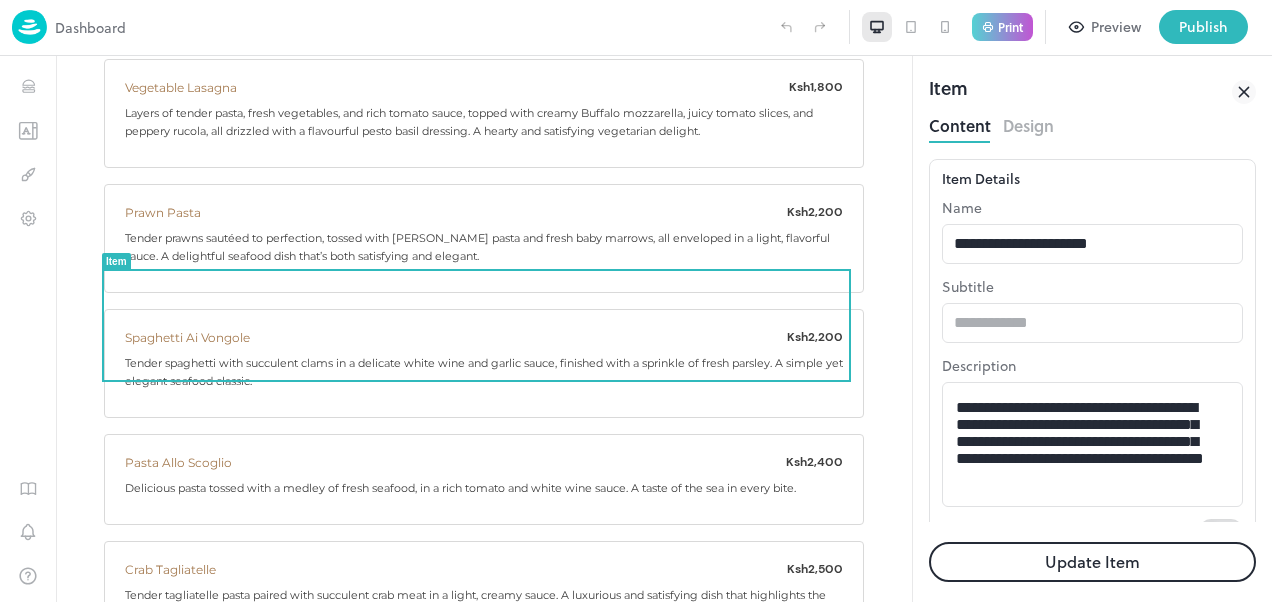 click on "Update Item" at bounding box center (1092, 562) 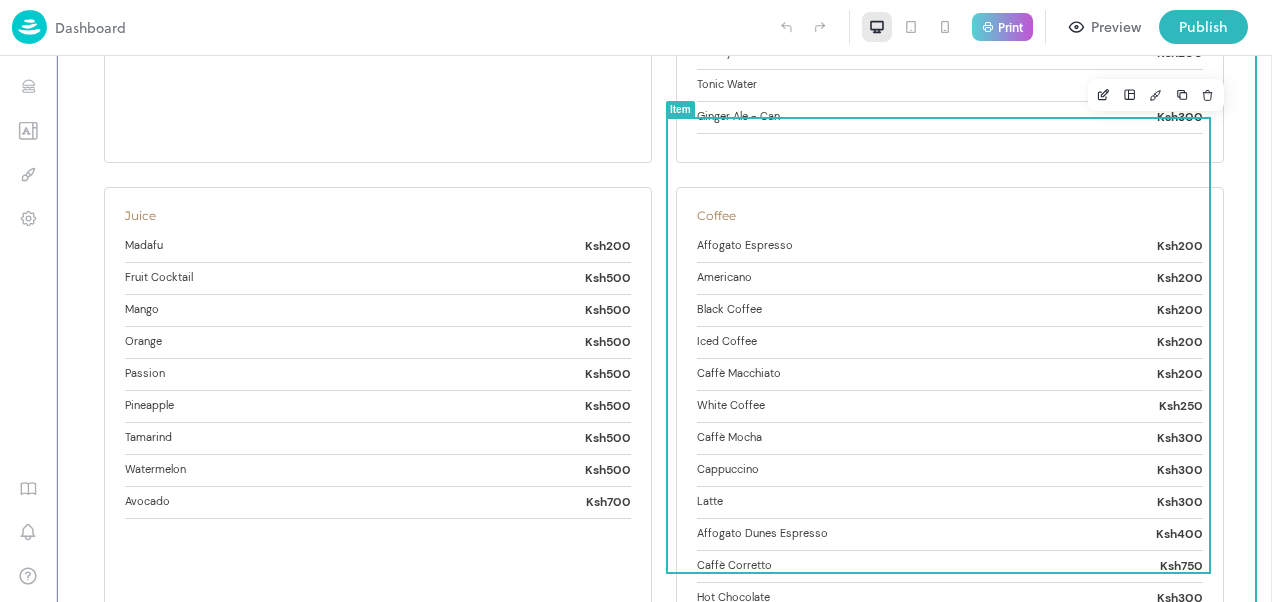 scroll, scrollTop: 9500, scrollLeft: 0, axis: vertical 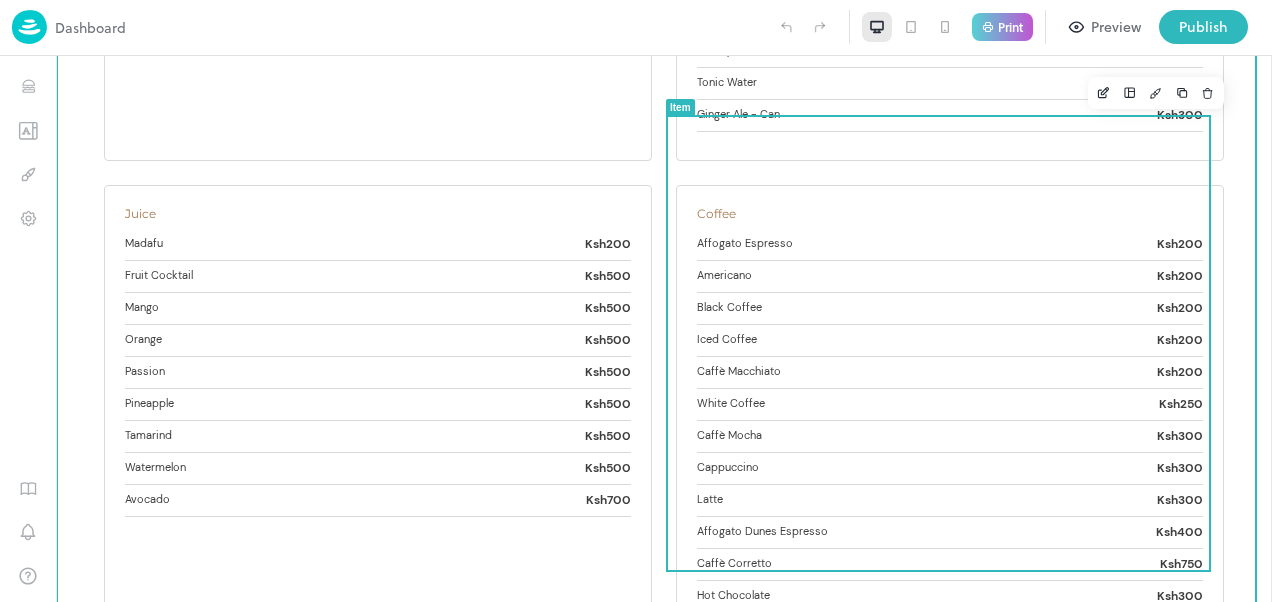 click on "Affogato Dunes Espresso" at bounding box center [762, 532] 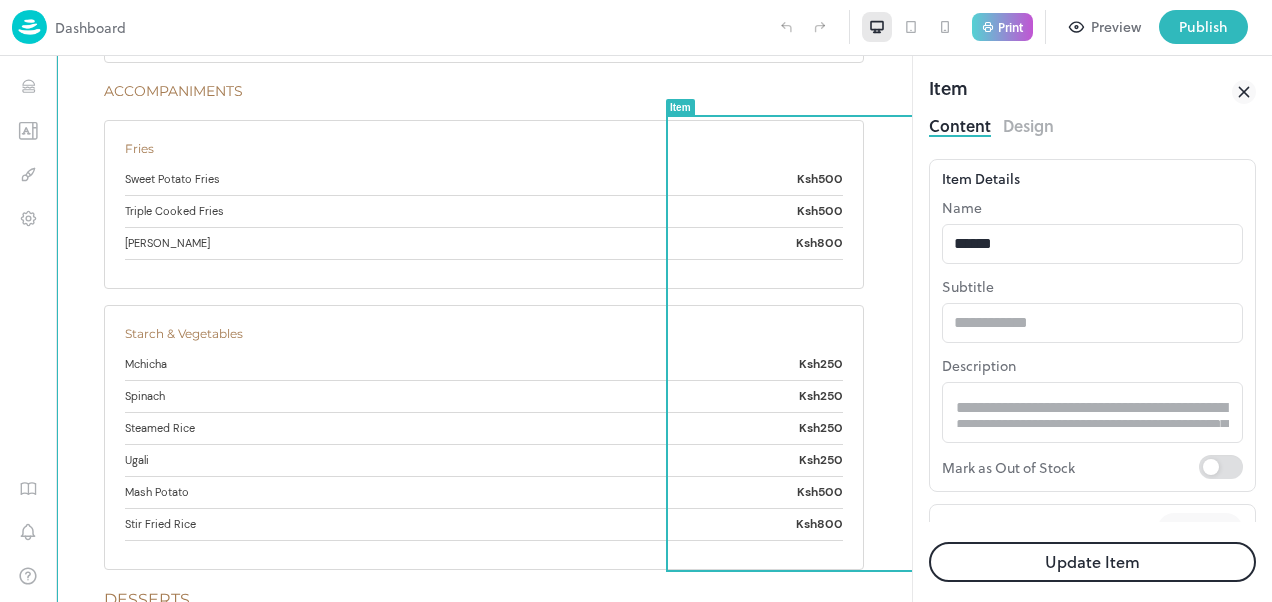type on "**********" 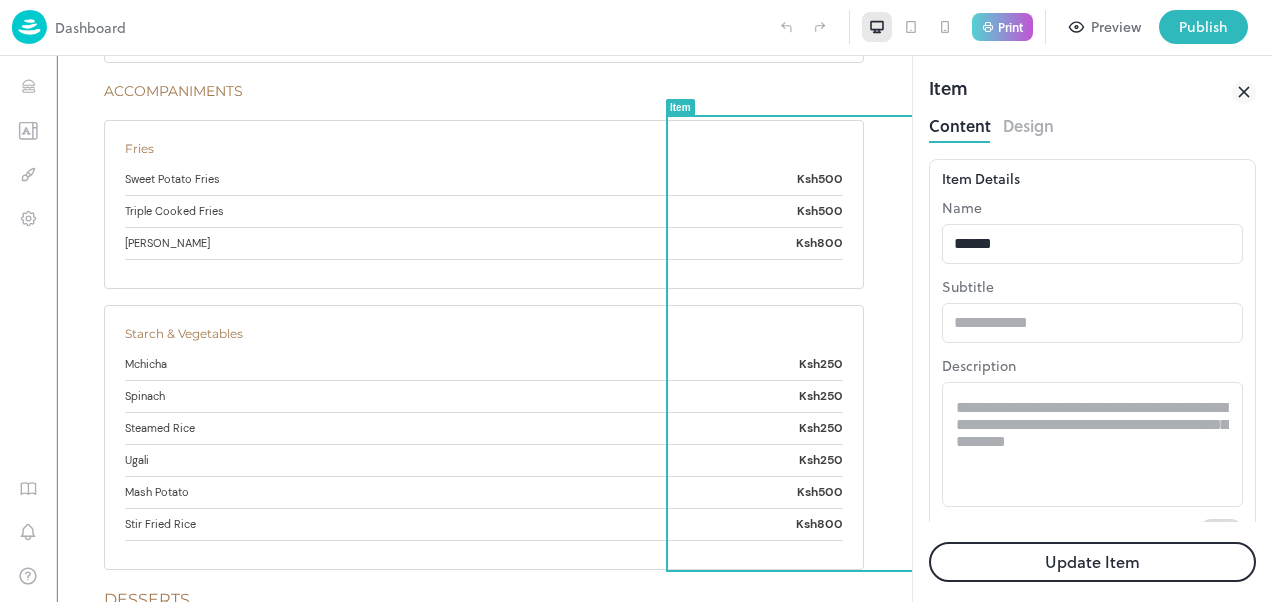 scroll, scrollTop: 0, scrollLeft: 0, axis: both 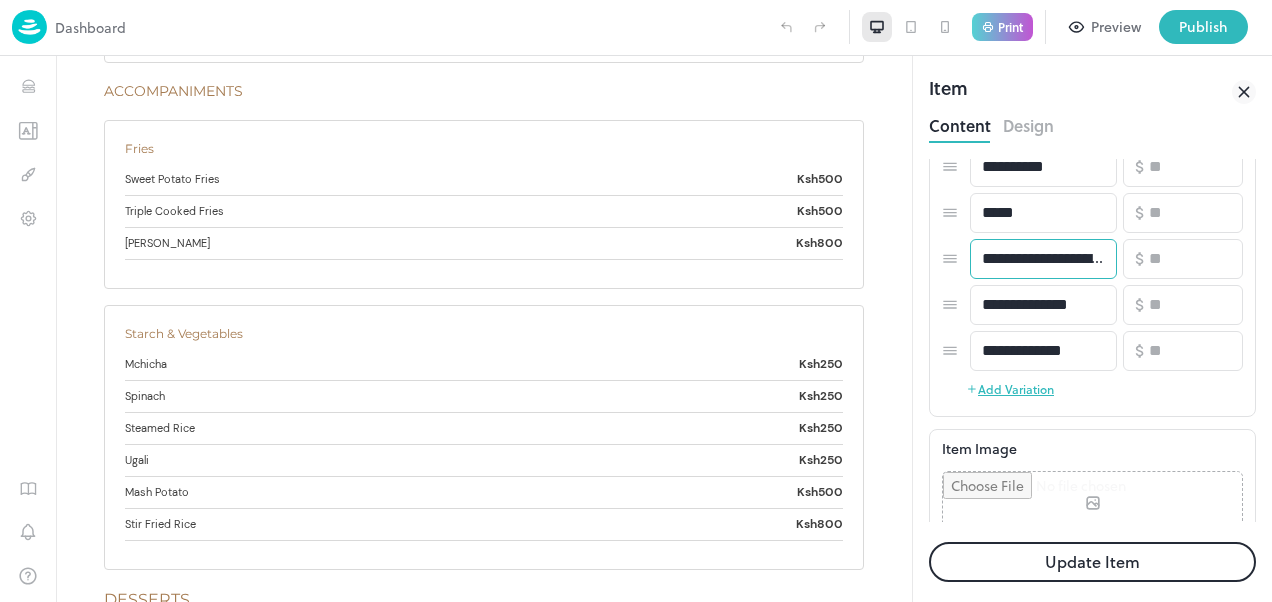 click on "**********" at bounding box center (1043, 259) 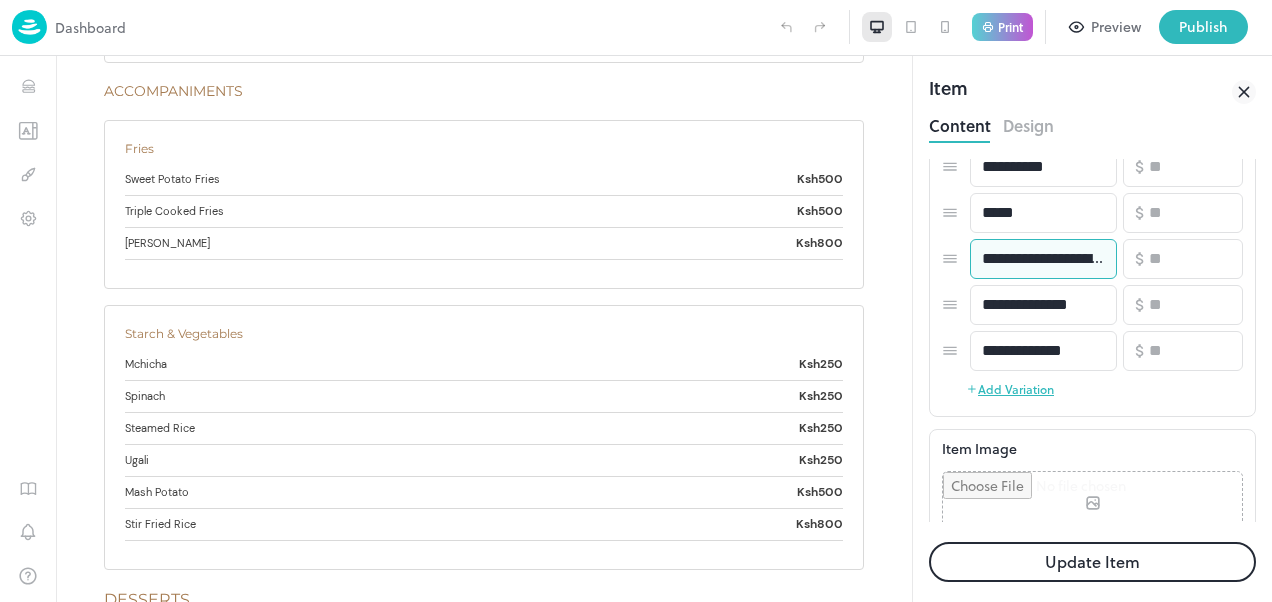 click on "**********" at bounding box center [1043, 259] 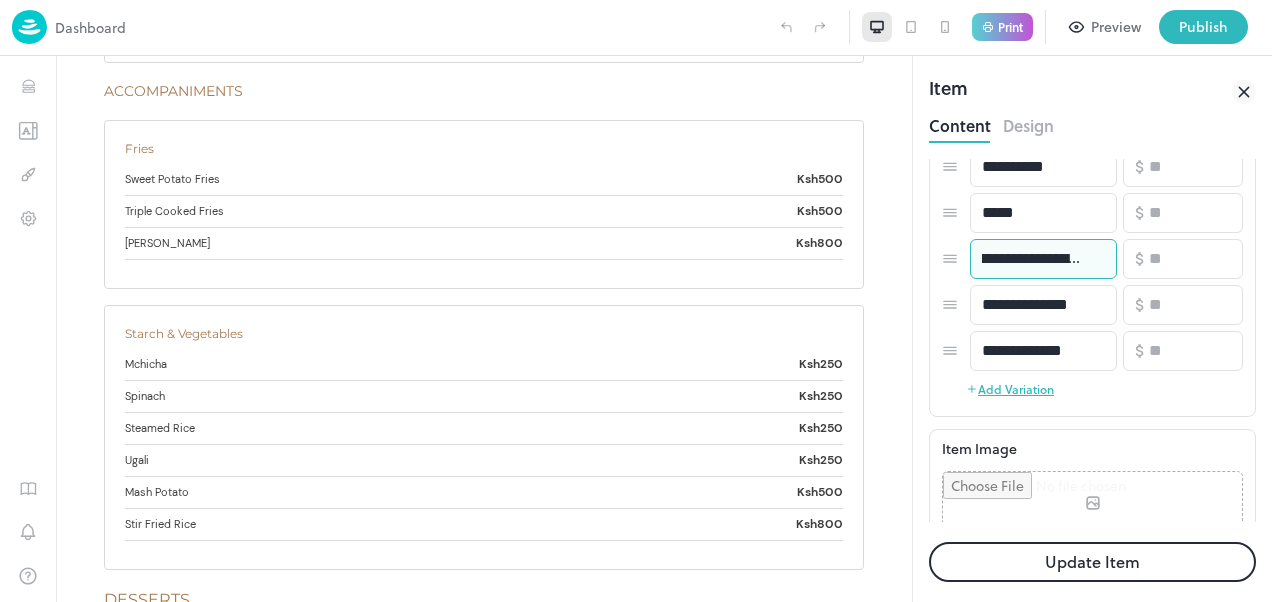 scroll, scrollTop: 0, scrollLeft: 14, axis: horizontal 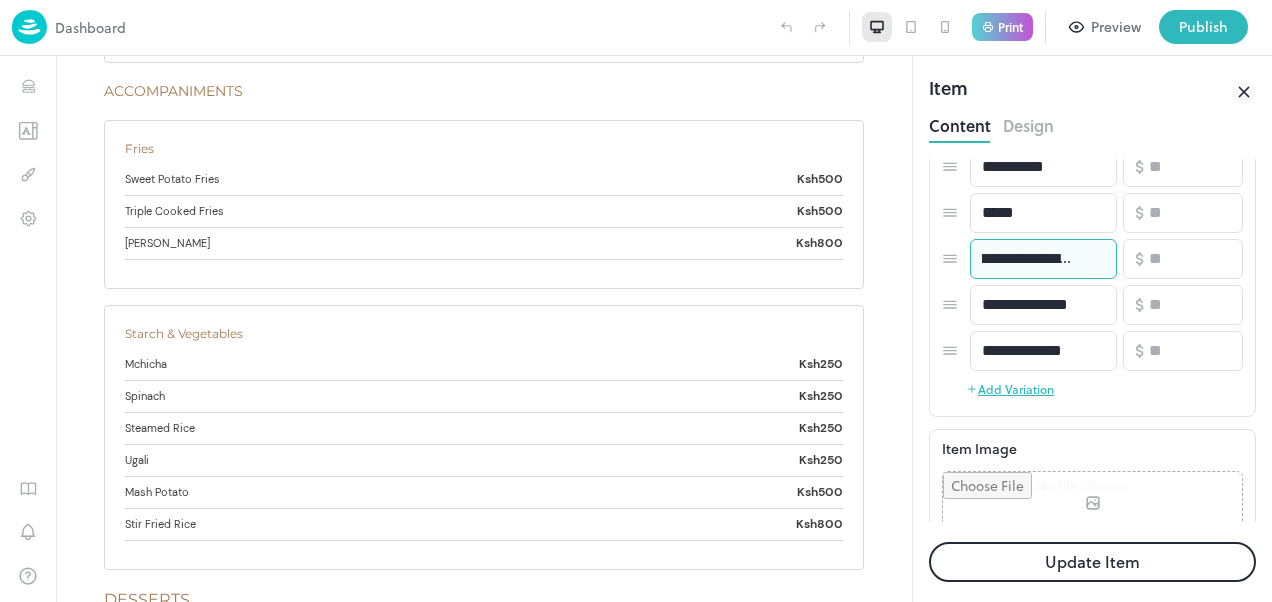 type on "**********" 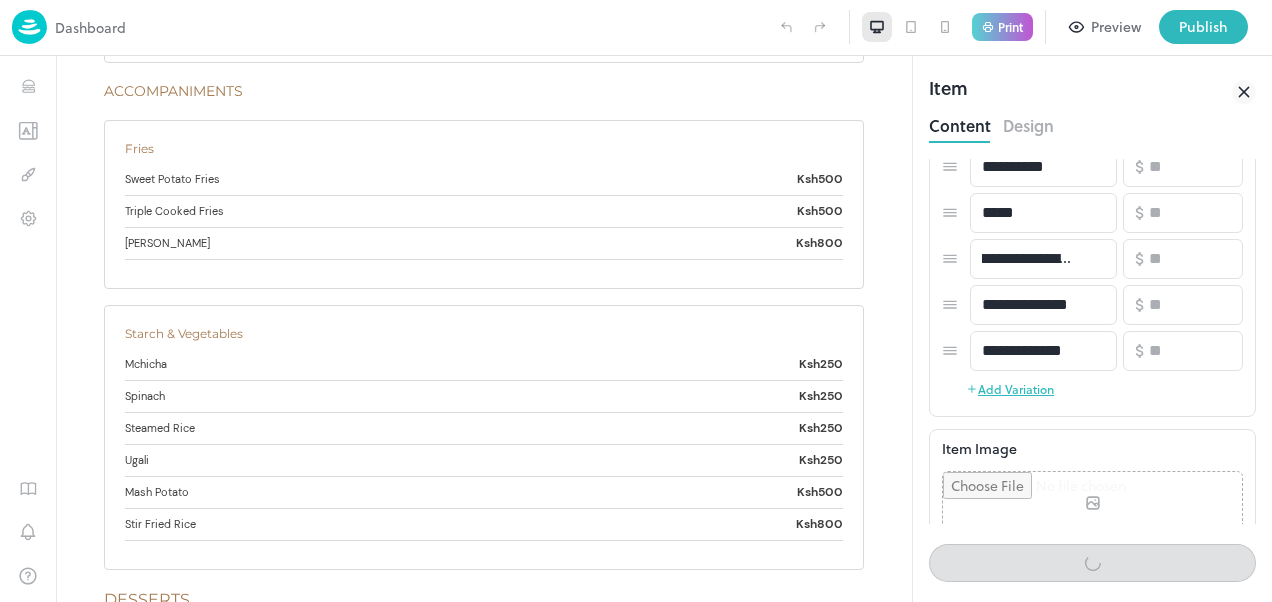 scroll, scrollTop: 0, scrollLeft: 0, axis: both 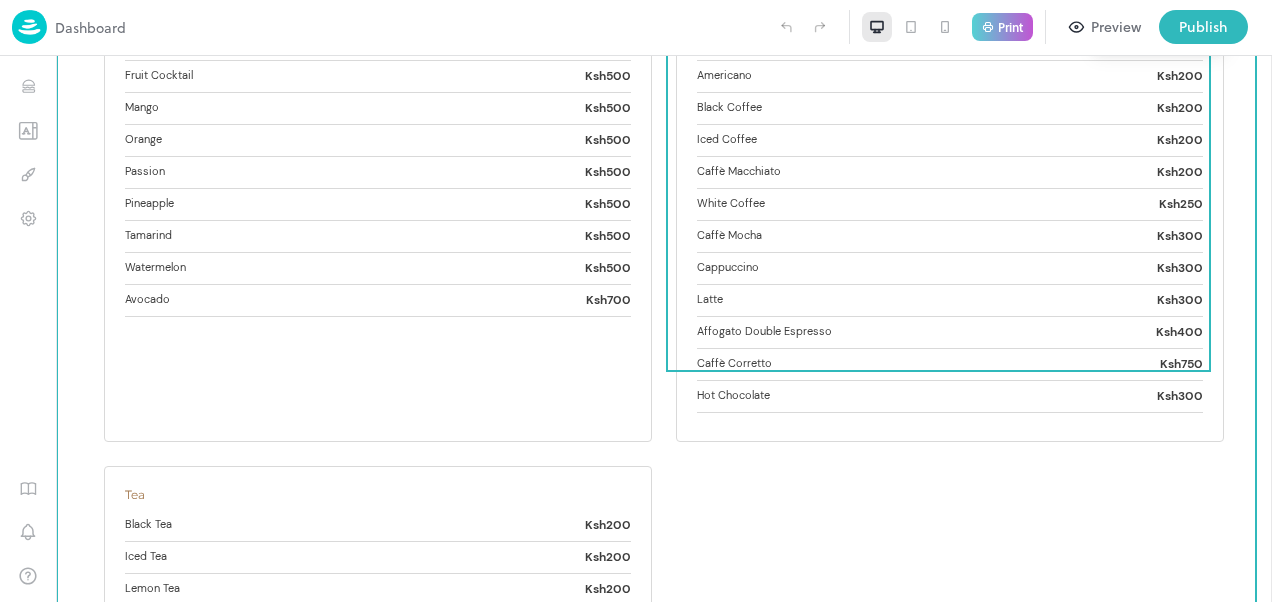 click on "Affogato Double Espresso Ksh400" at bounding box center [950, 333] 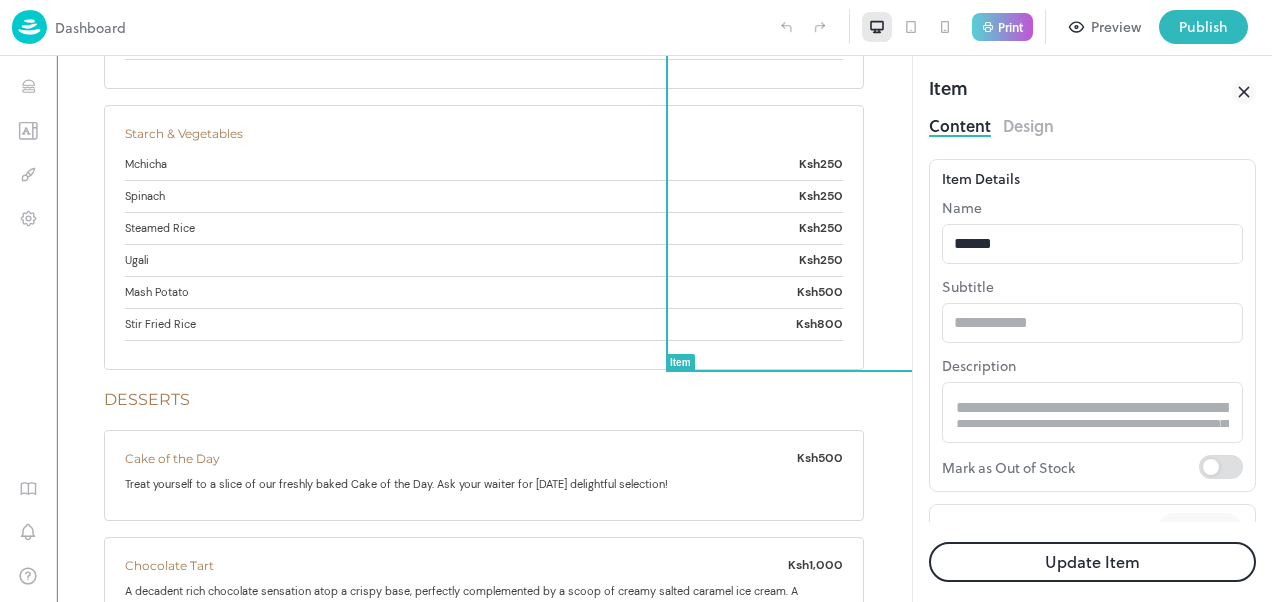 type on "**********" 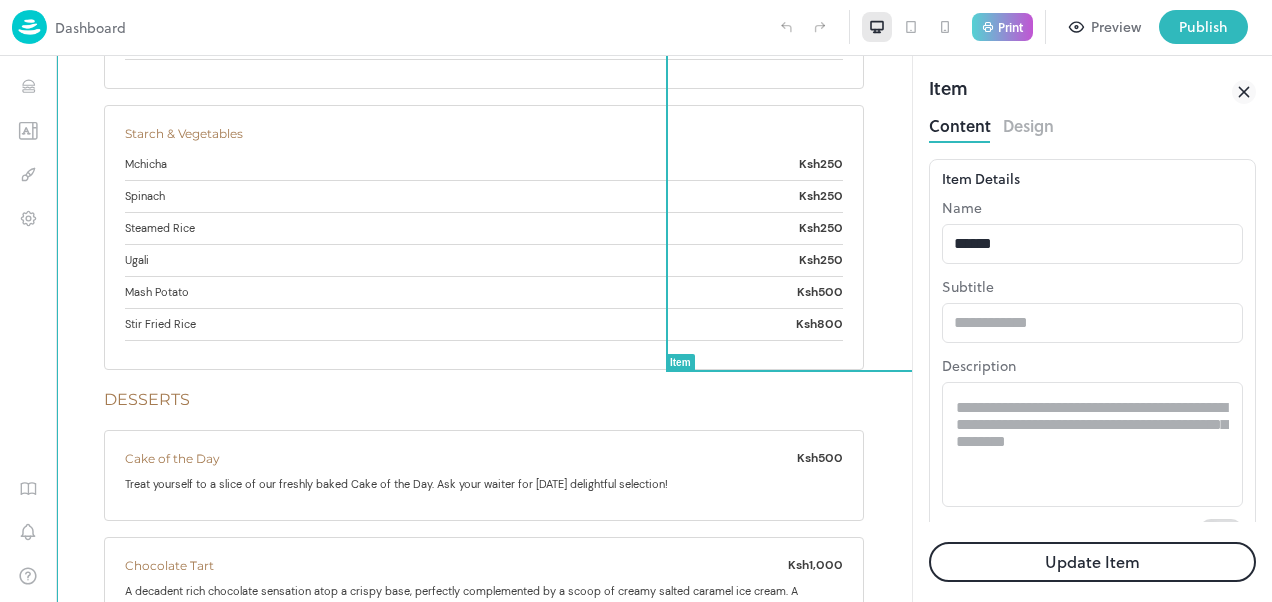 scroll, scrollTop: 0, scrollLeft: 0, axis: both 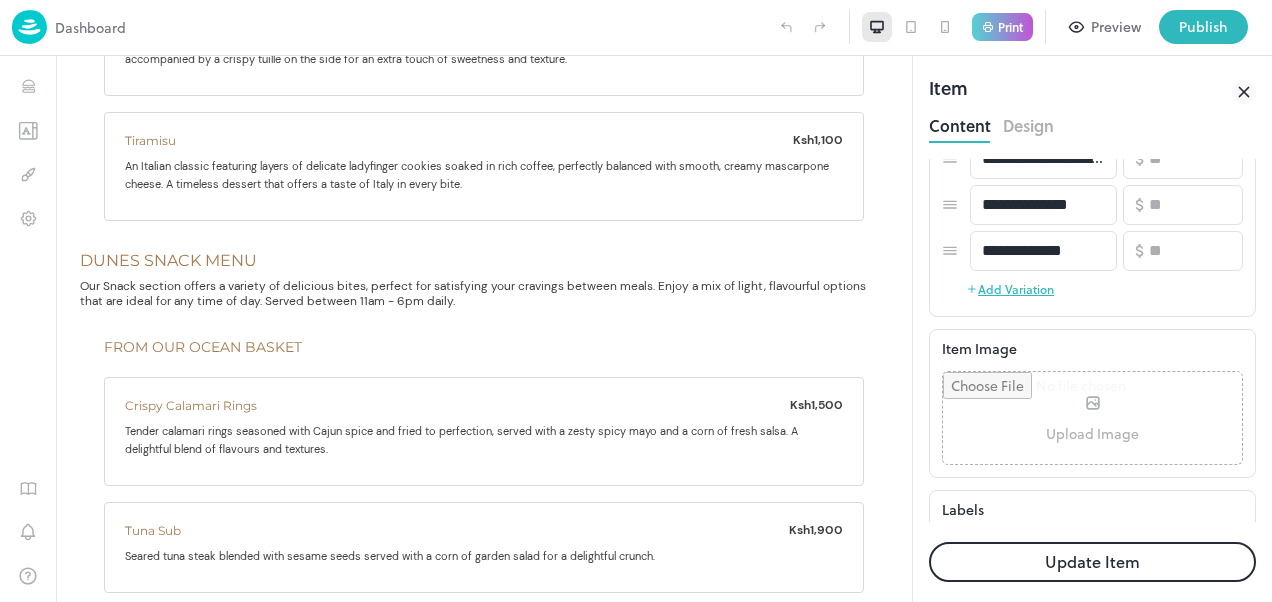 click on "Add Variation" at bounding box center [1010, 289] 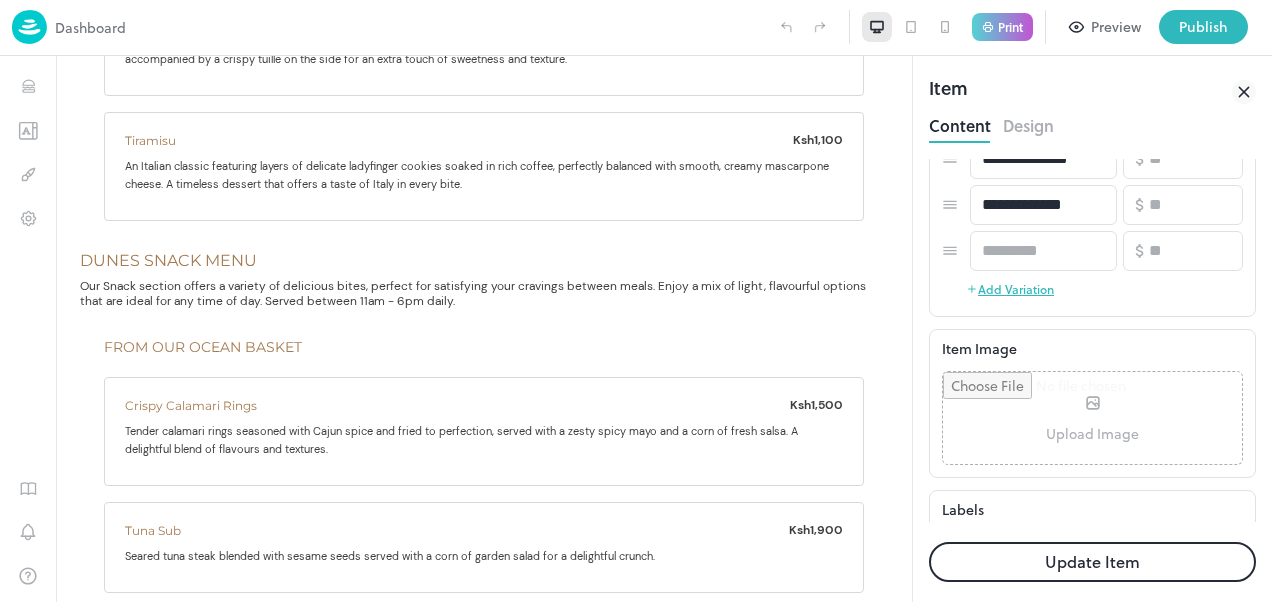 scroll, scrollTop: 946, scrollLeft: 0, axis: vertical 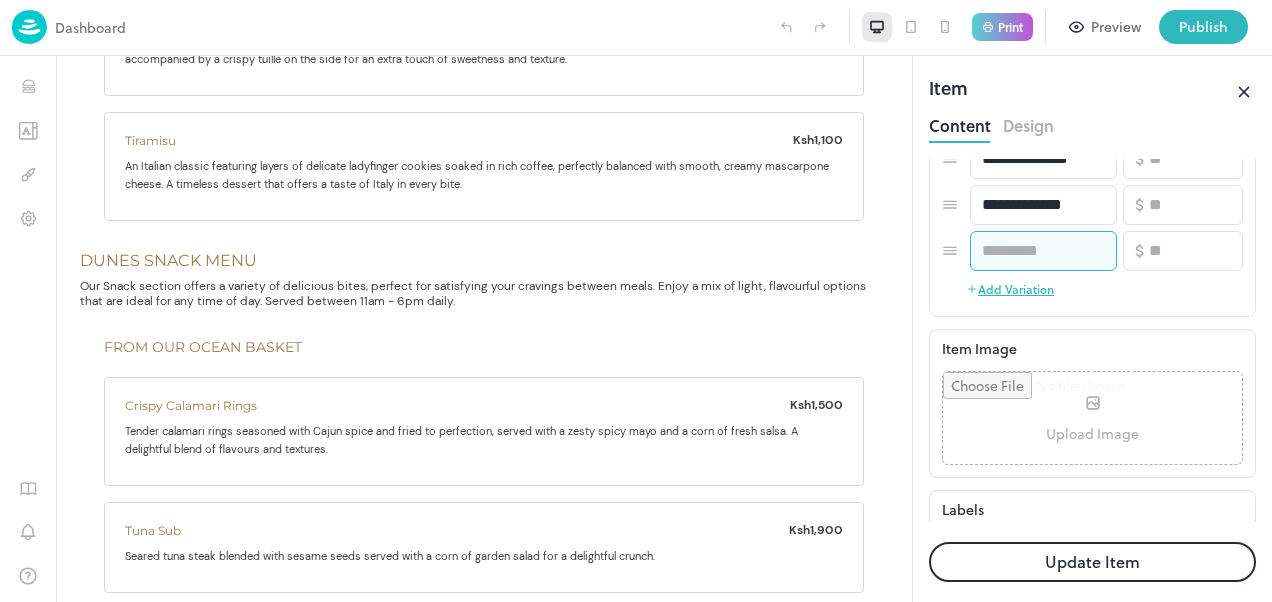 click at bounding box center (1043, 251) 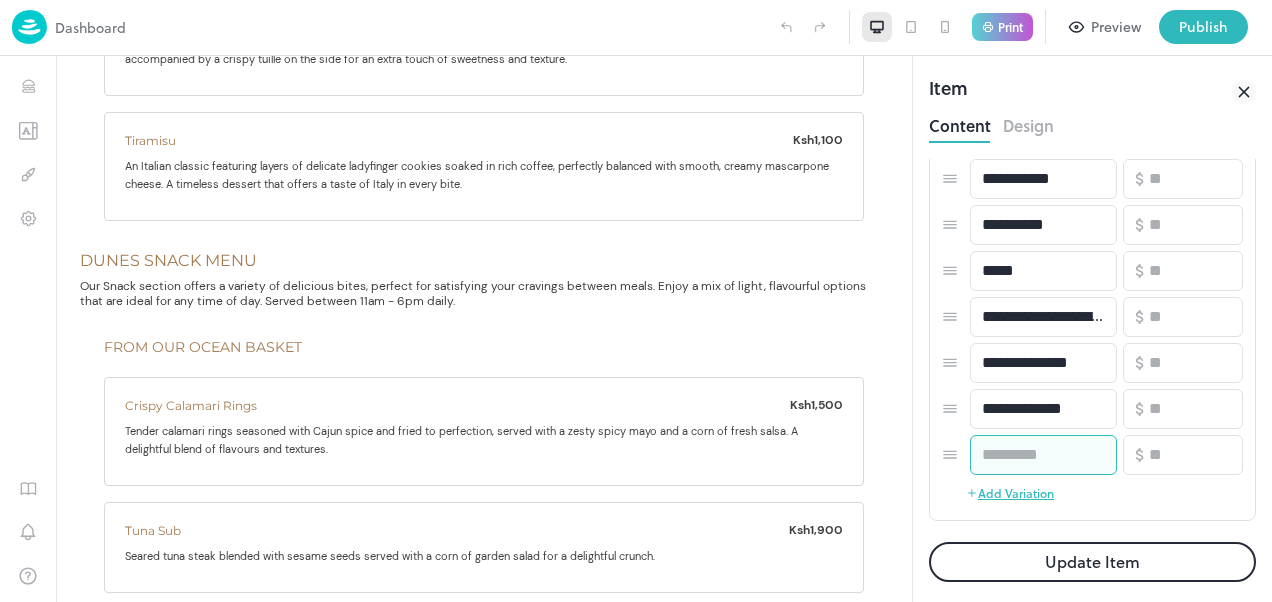 scroll, scrollTop: 746, scrollLeft: 0, axis: vertical 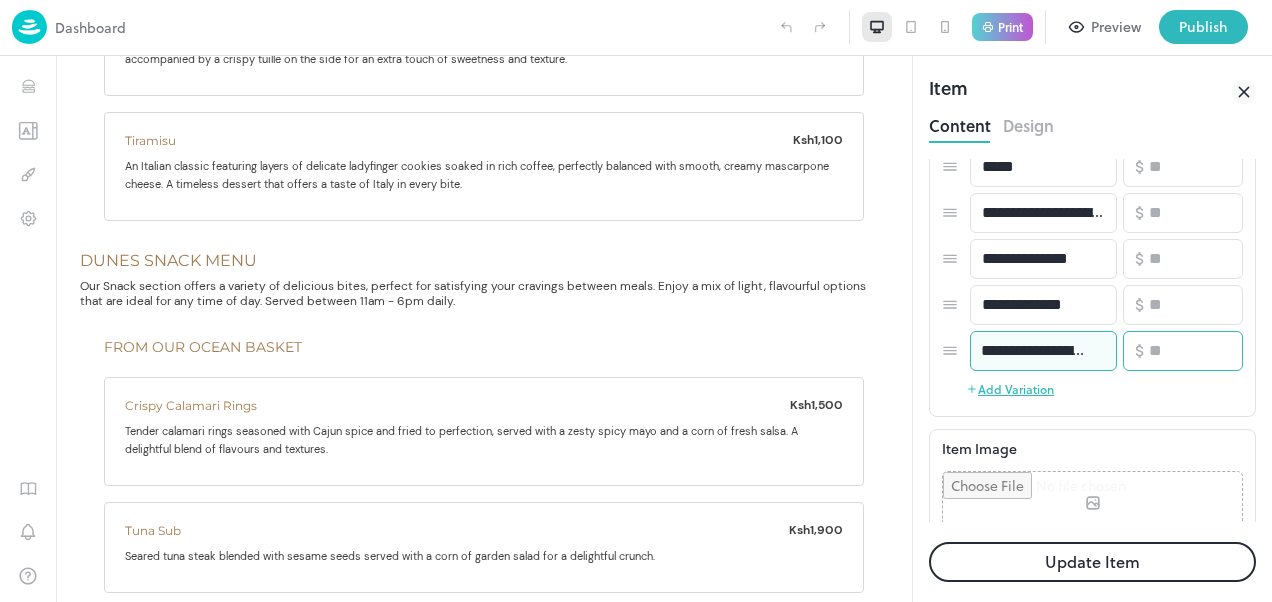 type on "**********" 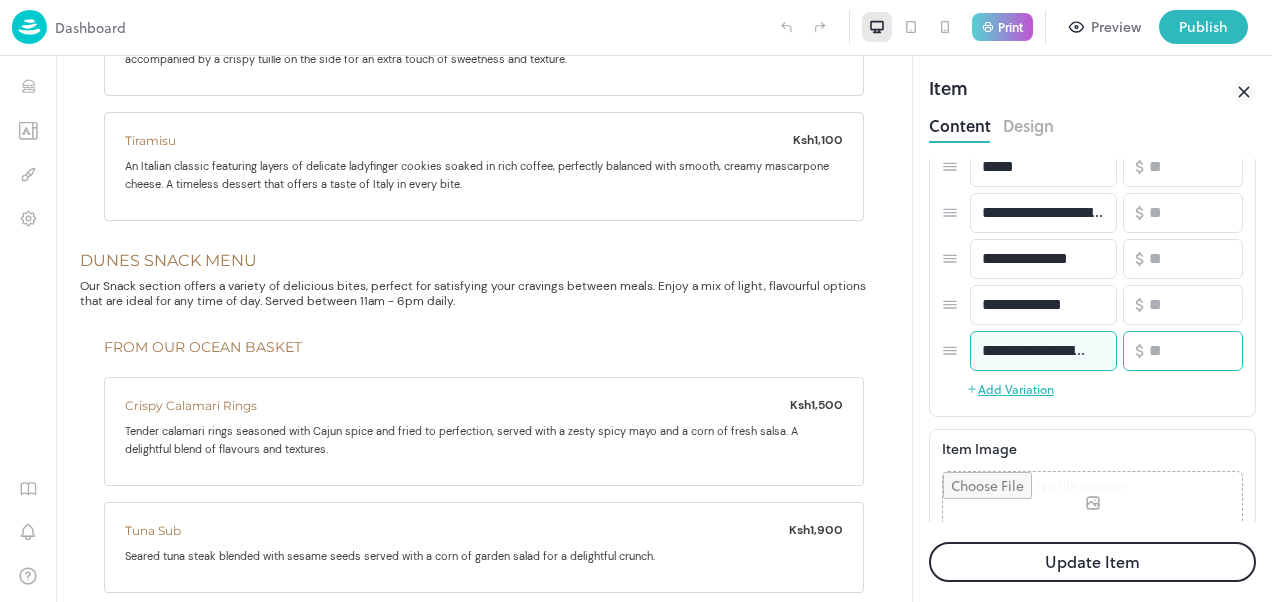 click at bounding box center [1196, 351] 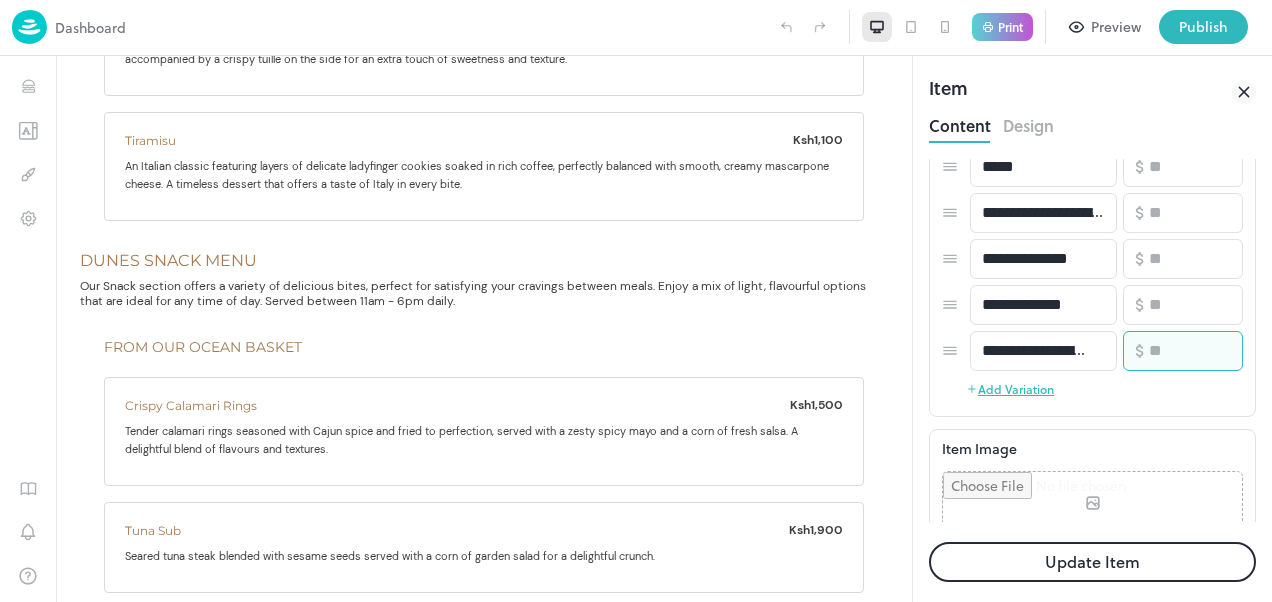 type on "***" 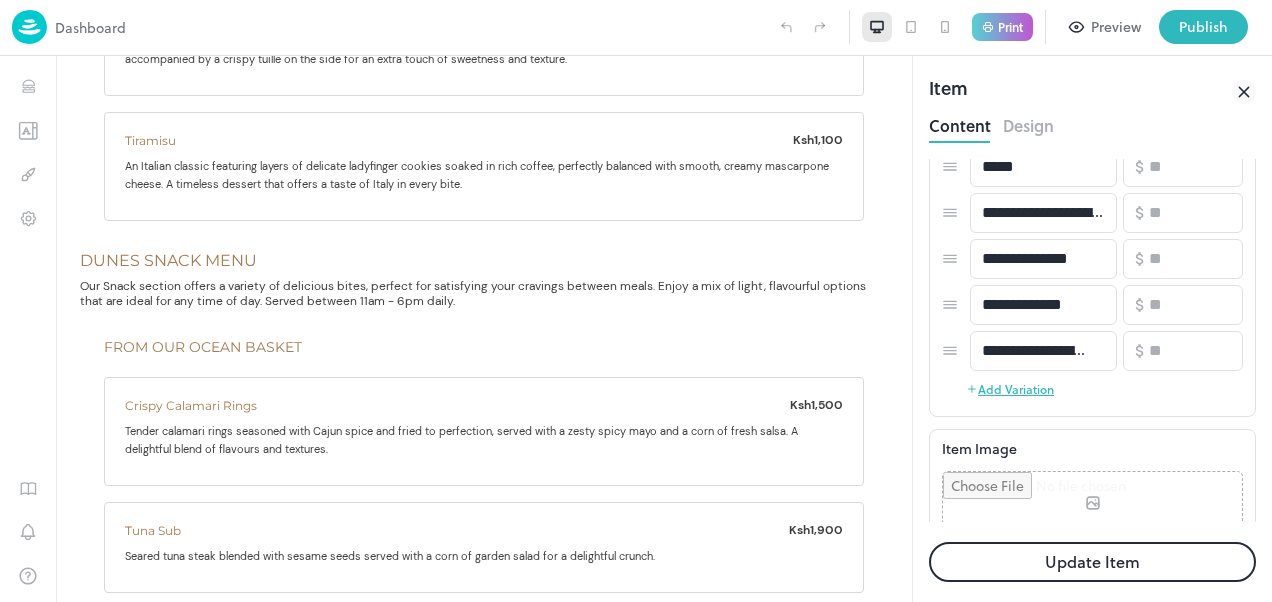 click on "Update Item" at bounding box center (1092, 562) 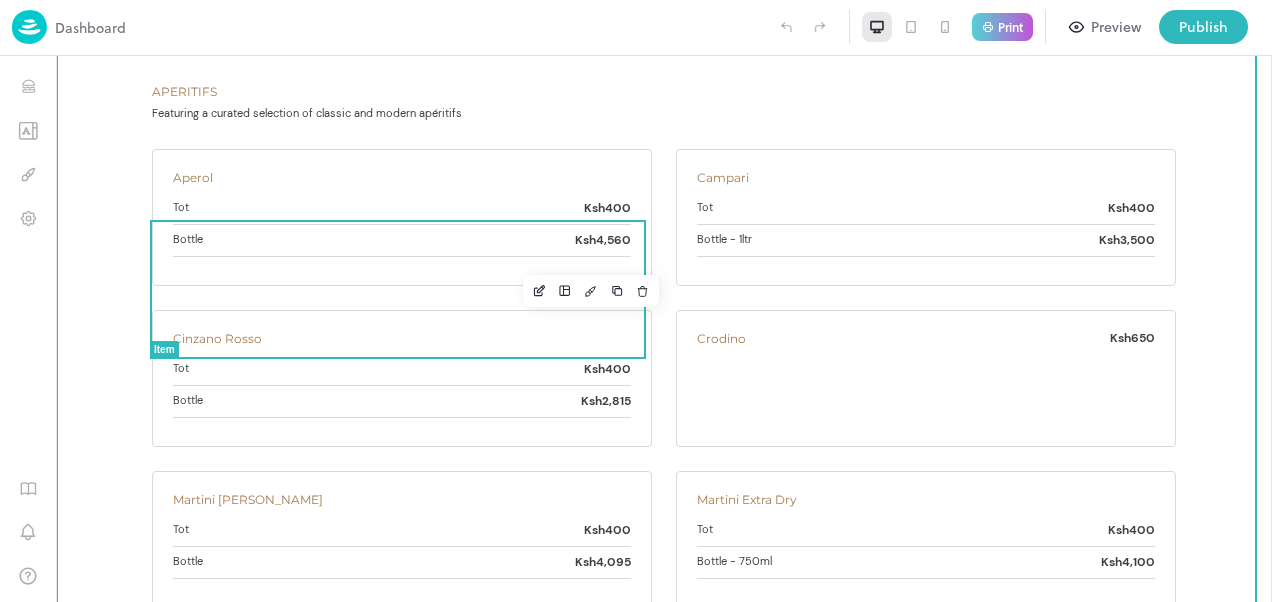 scroll, scrollTop: 12932, scrollLeft: 0, axis: vertical 